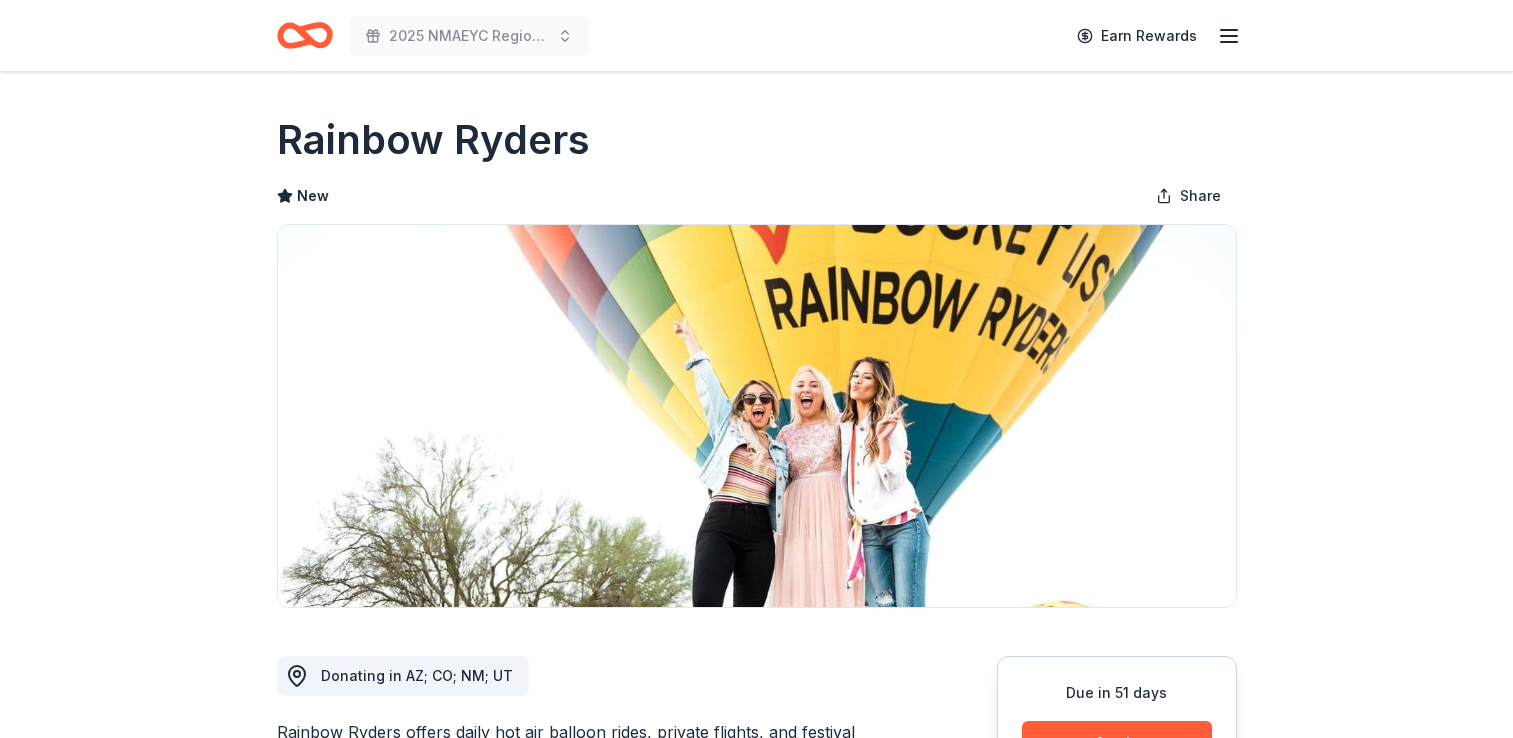 scroll, scrollTop: 0, scrollLeft: 0, axis: both 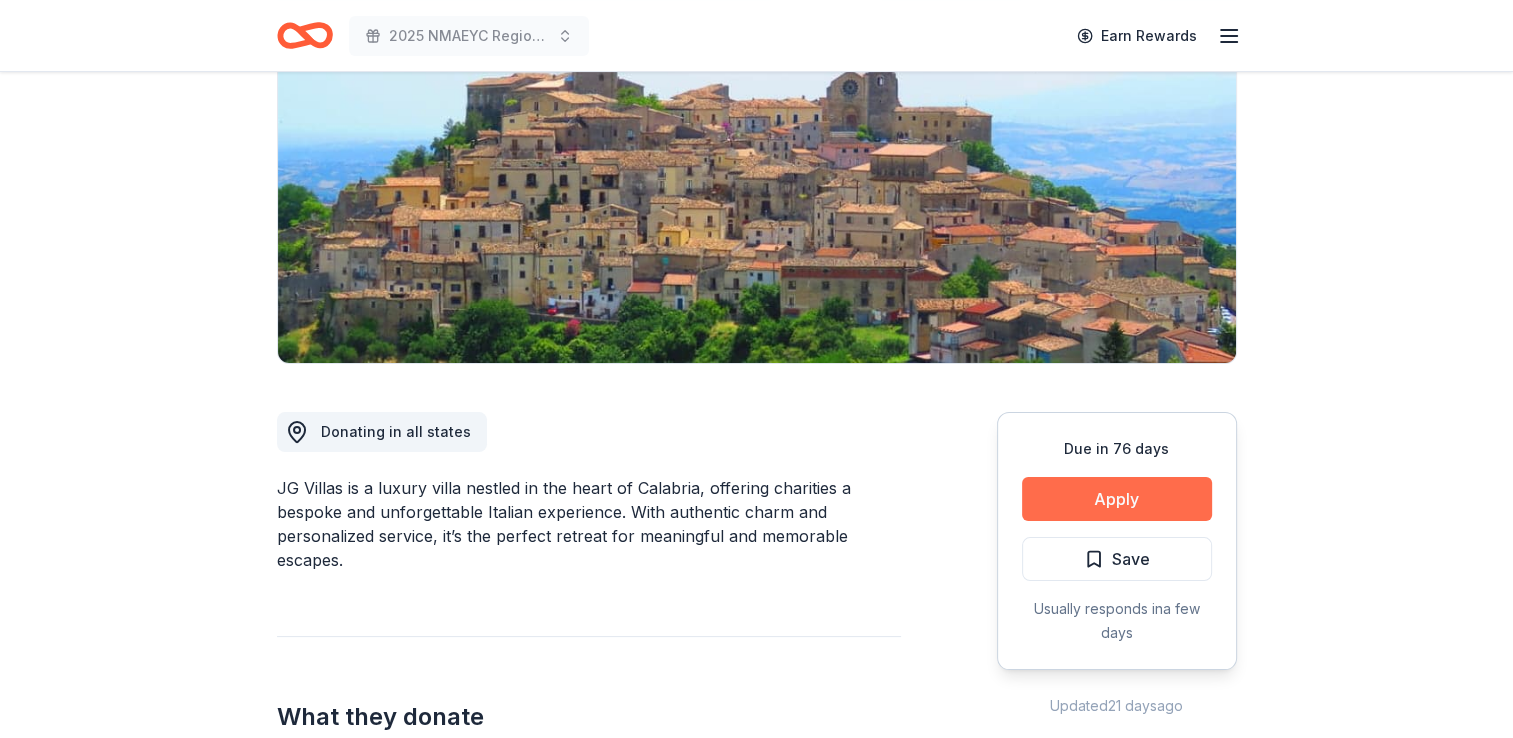 click on "Apply" at bounding box center [1117, 499] 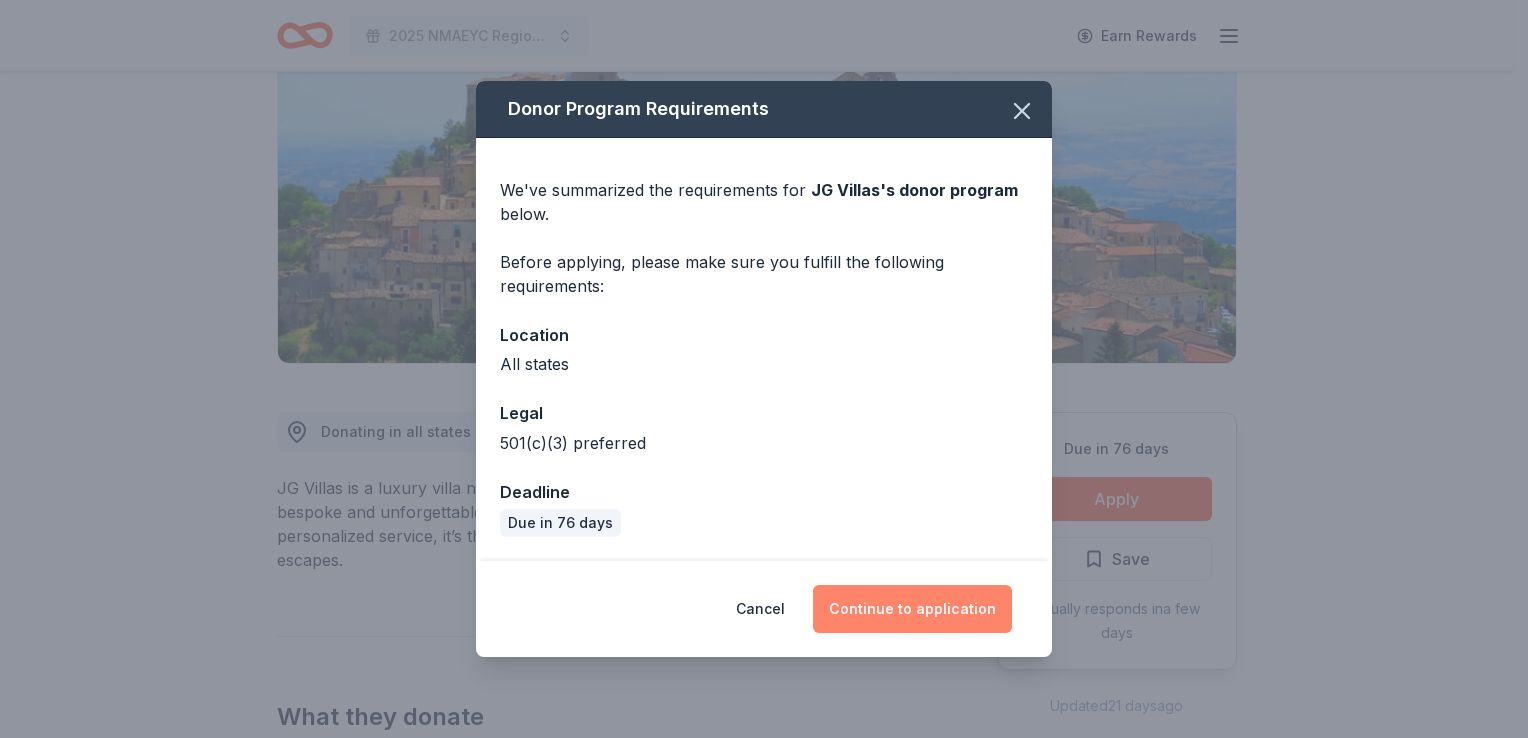 click on "Continue to application" at bounding box center [912, 609] 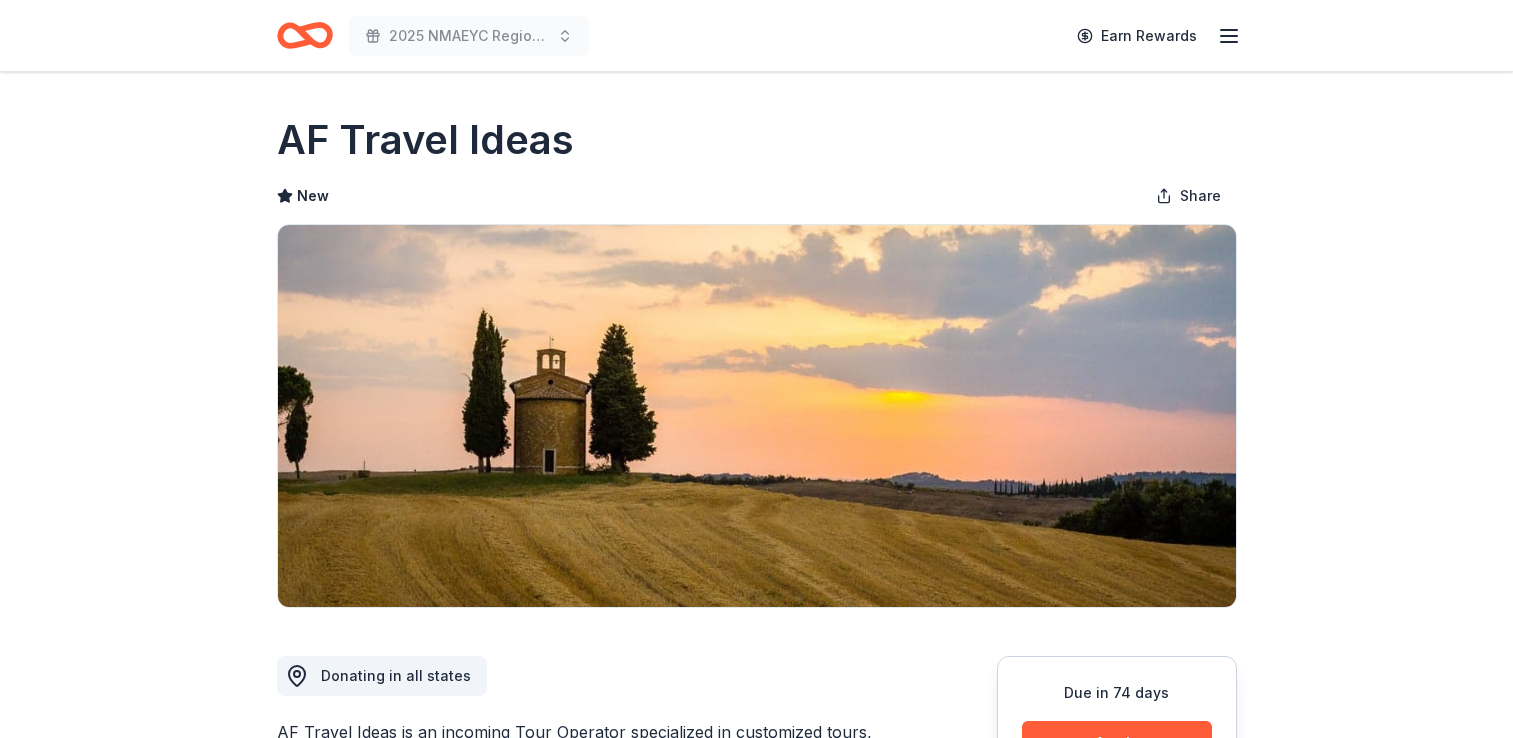 scroll, scrollTop: 0, scrollLeft: 0, axis: both 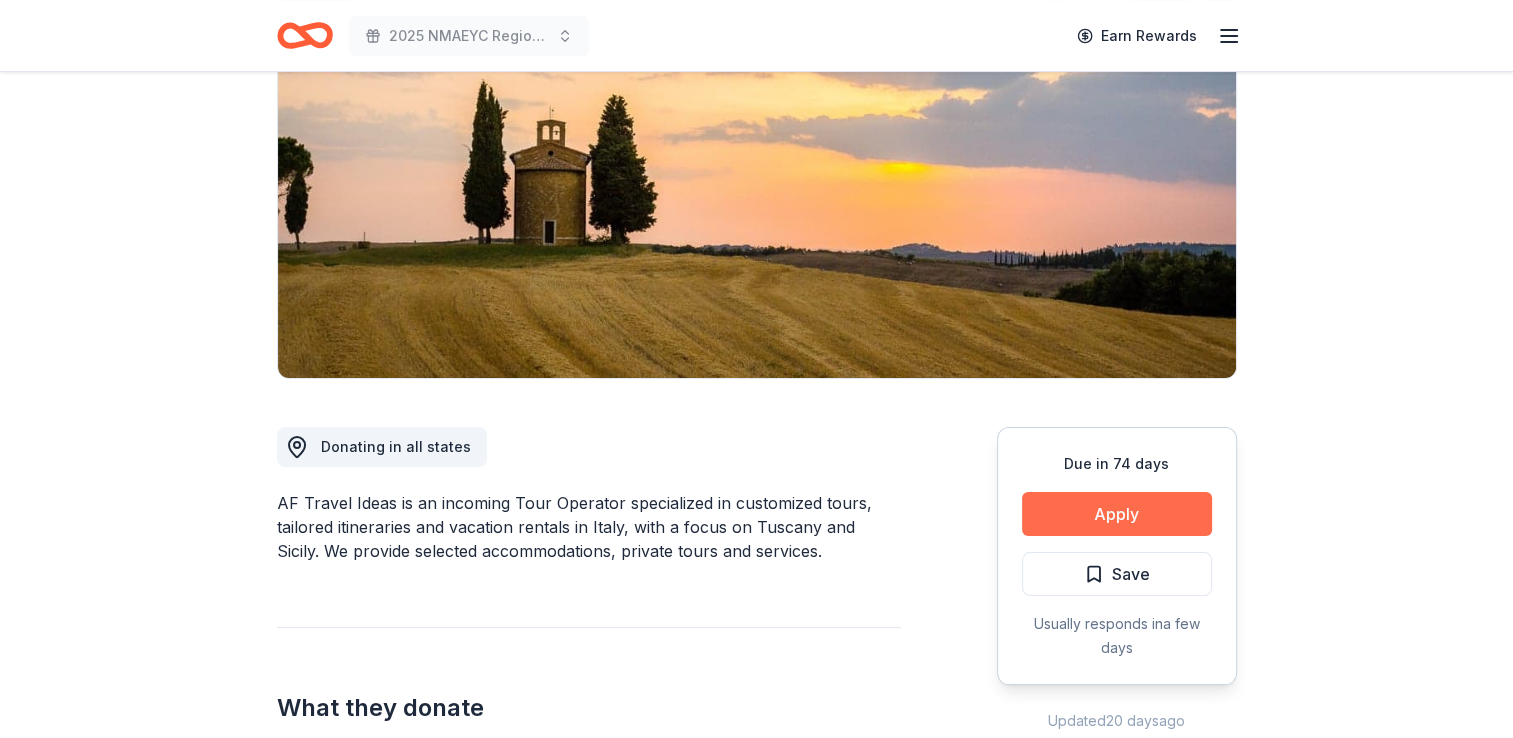 click on "Apply" at bounding box center (1117, 514) 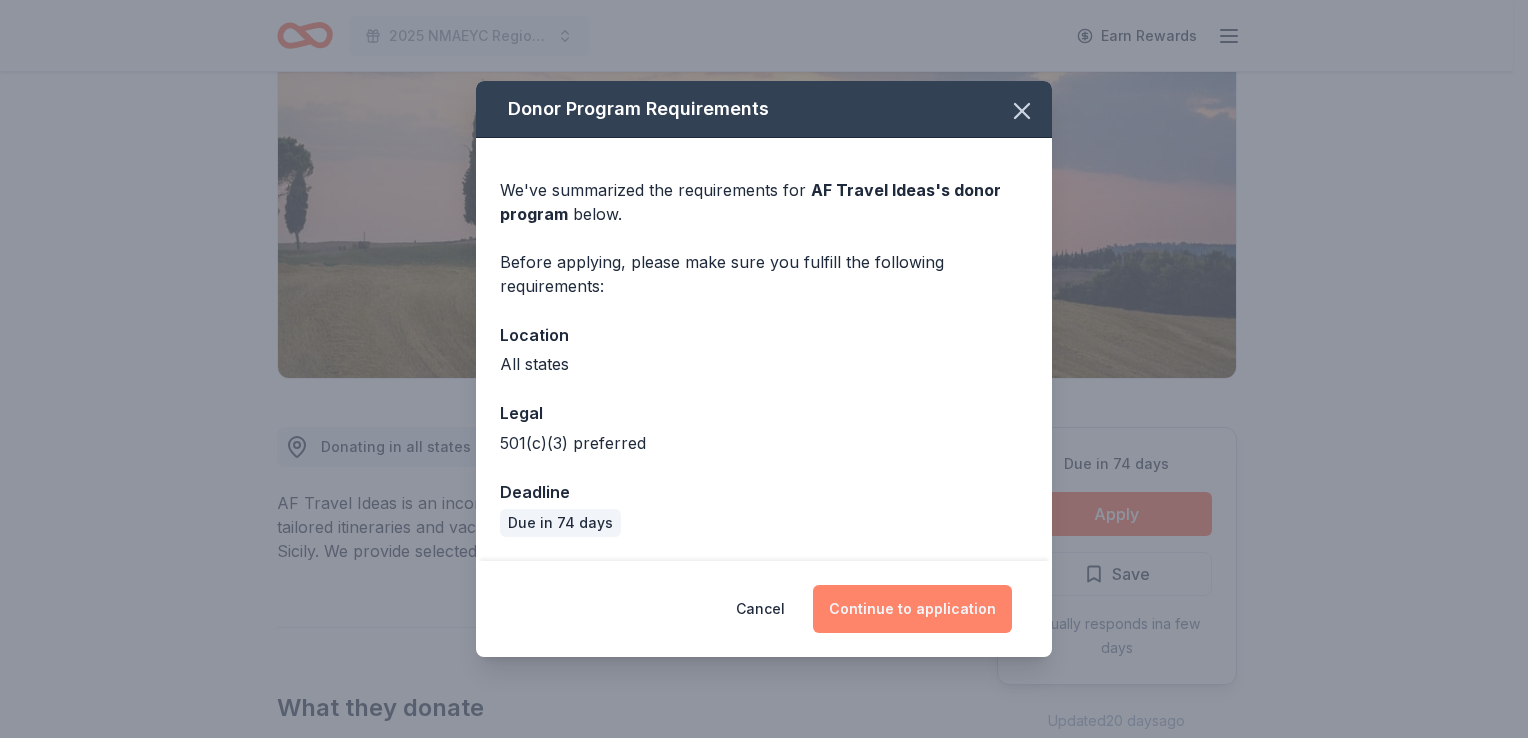 click on "Continue to application" at bounding box center (912, 609) 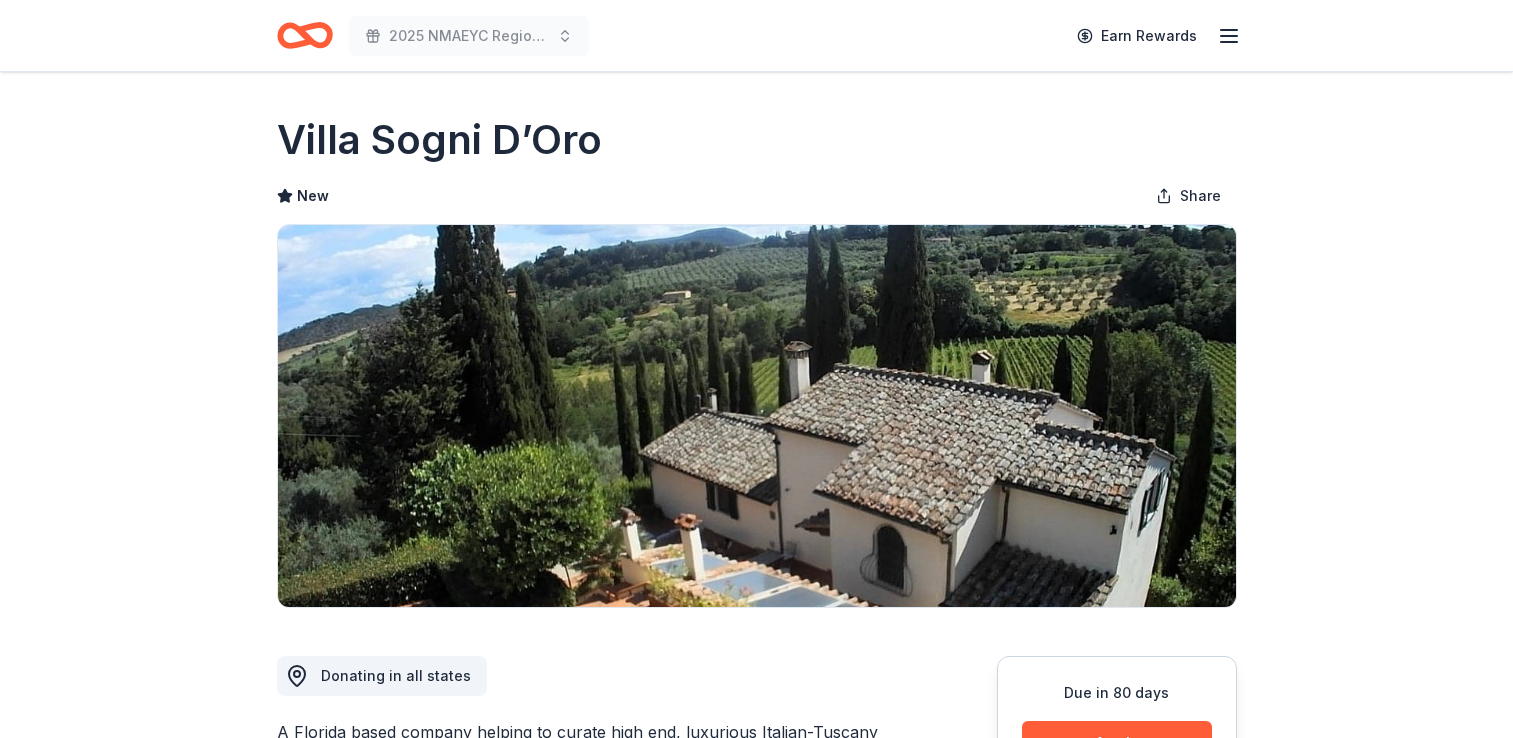 scroll, scrollTop: 0, scrollLeft: 0, axis: both 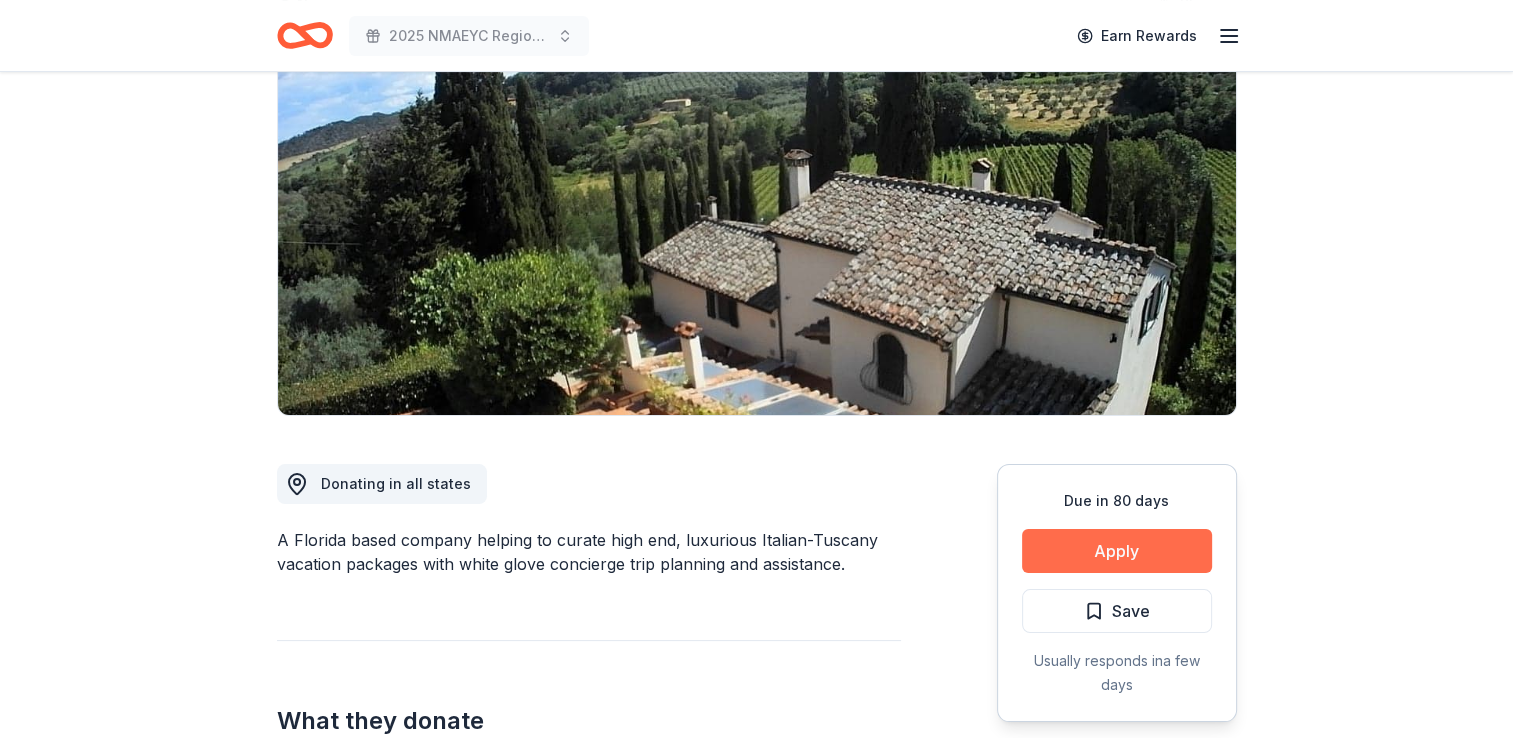 click on "Apply" at bounding box center [1117, 551] 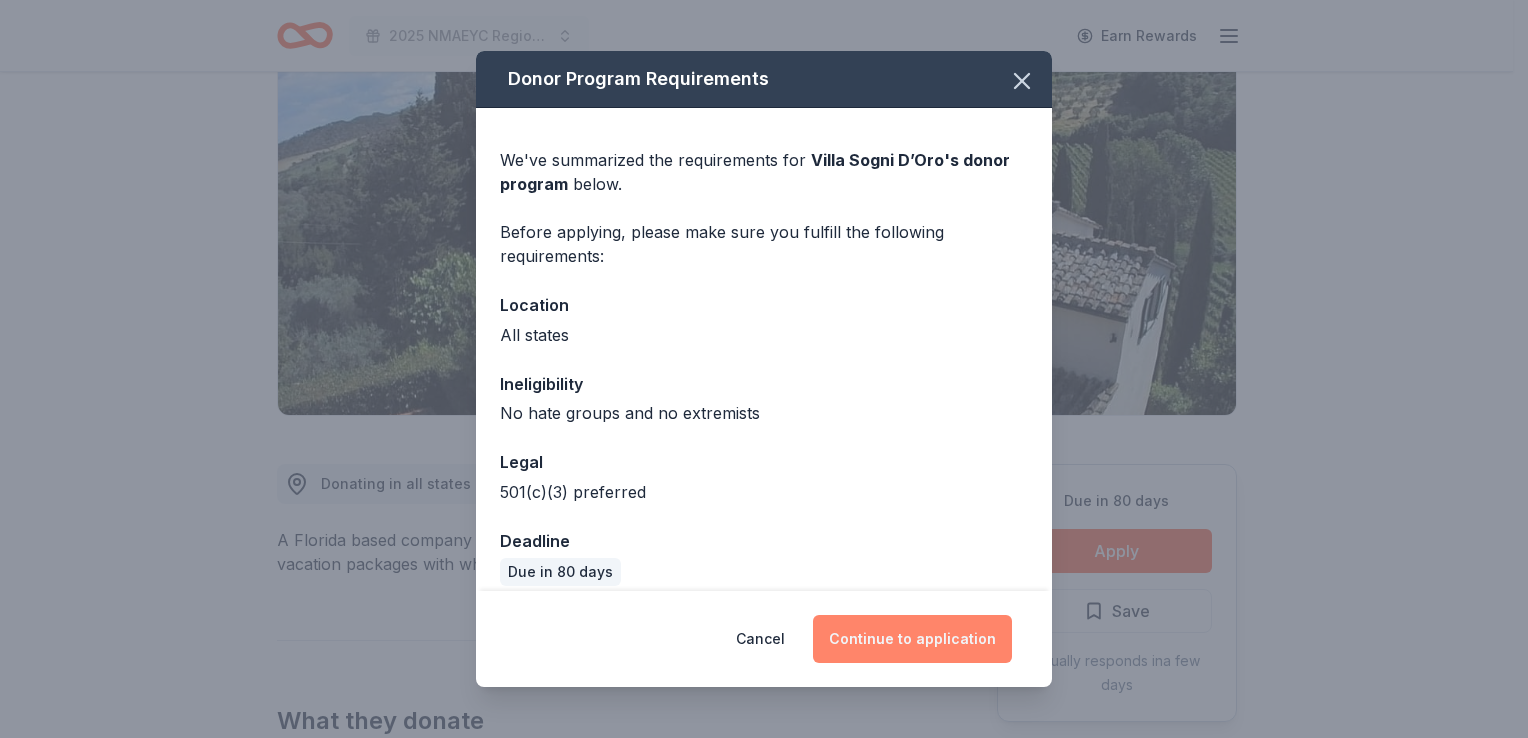 click on "Continue to application" at bounding box center (912, 639) 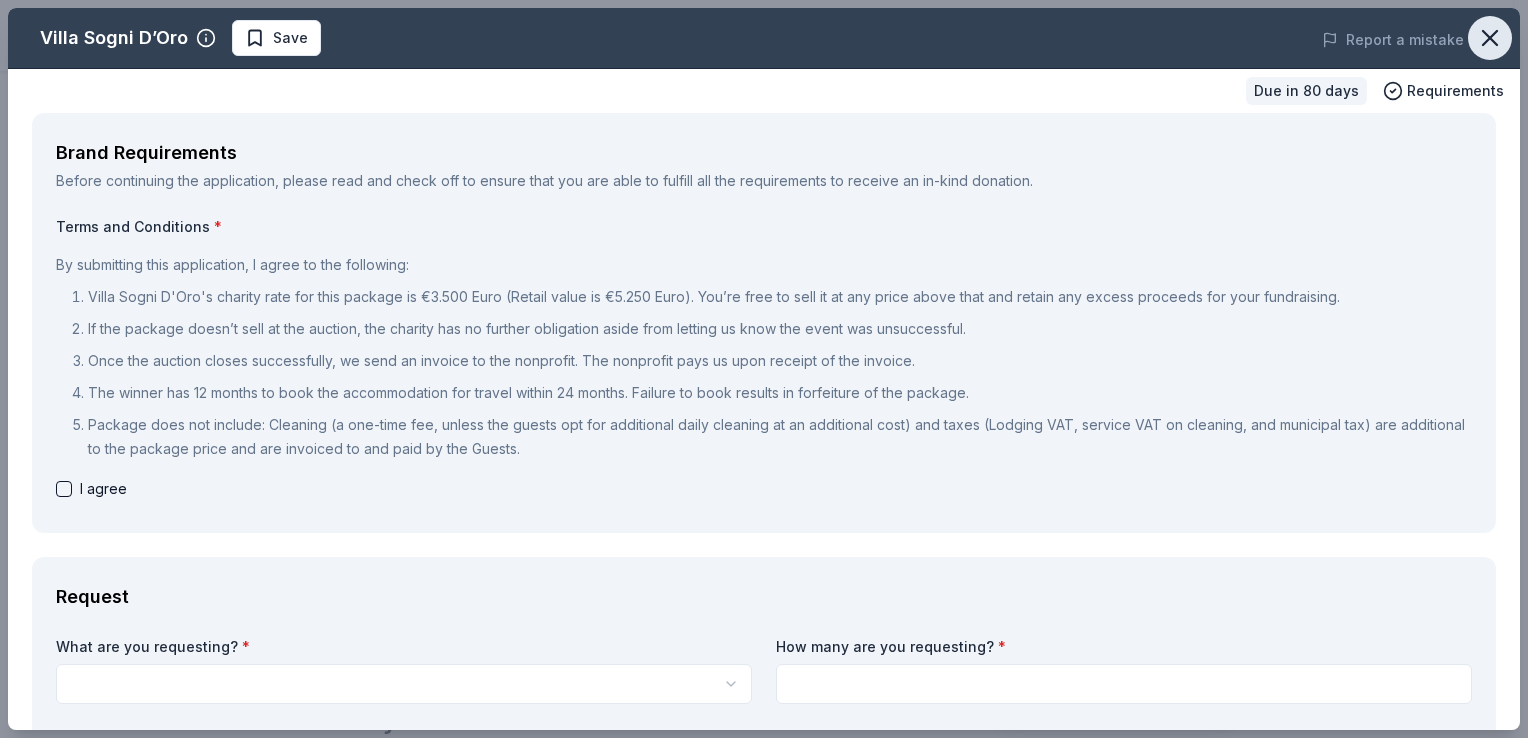 click 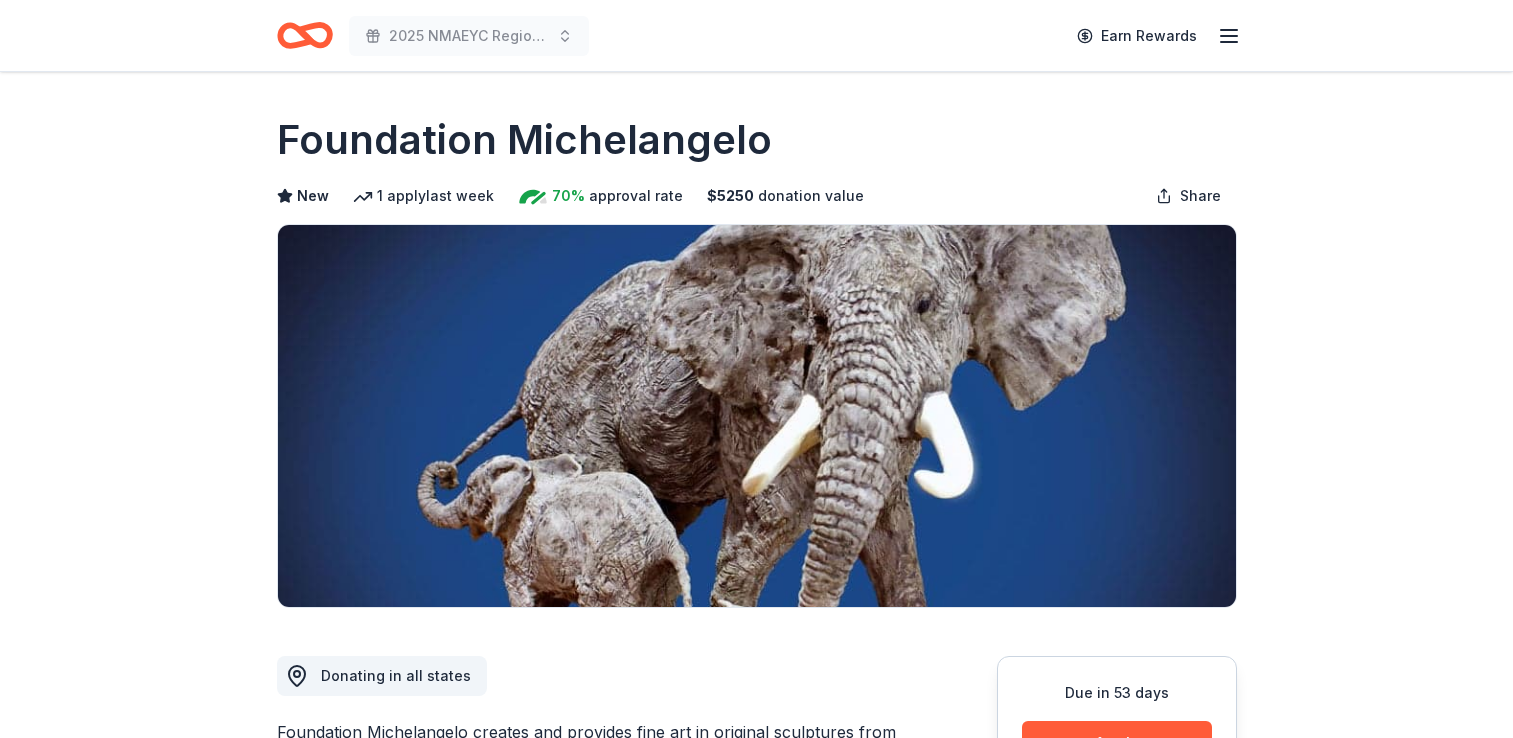 scroll, scrollTop: 0, scrollLeft: 0, axis: both 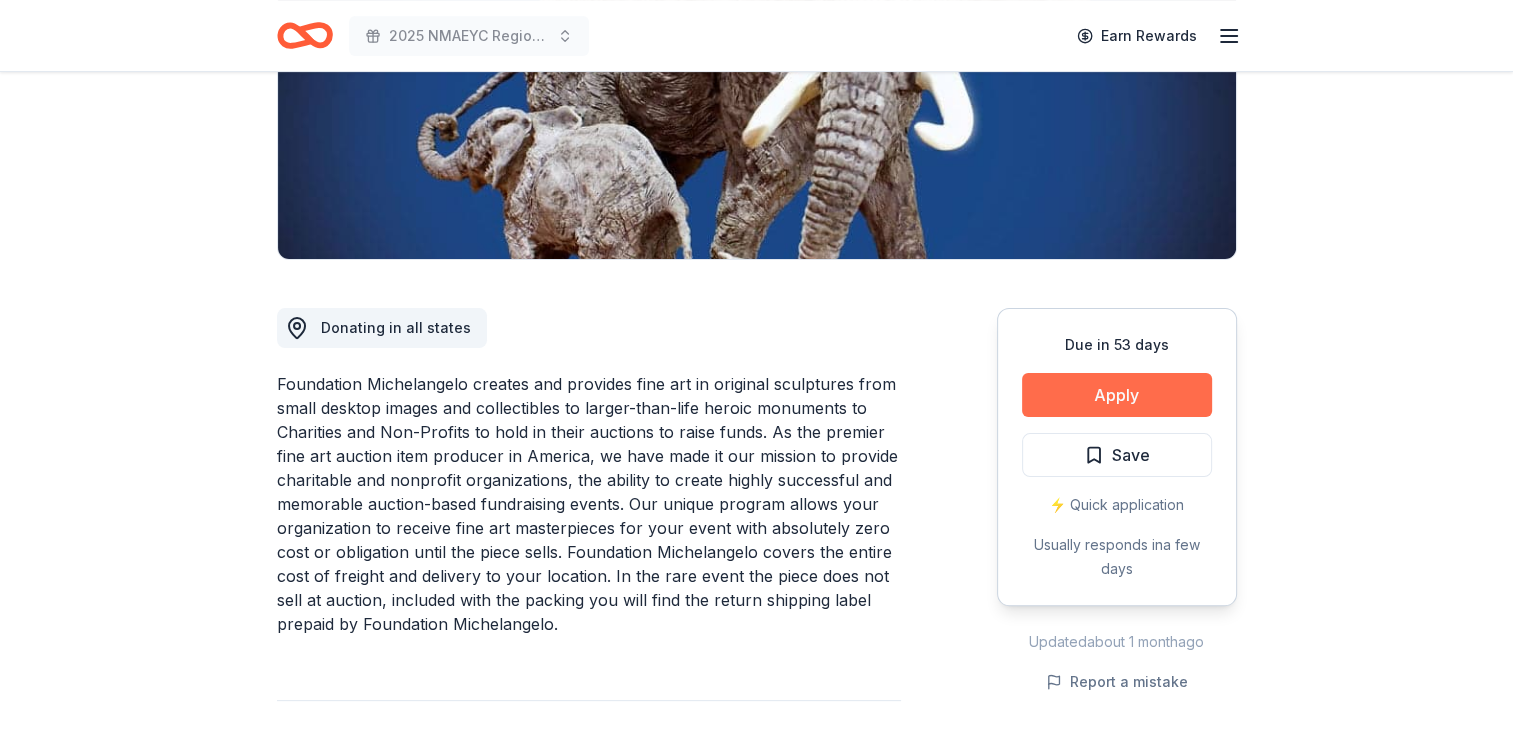 click on "Apply" at bounding box center (1117, 395) 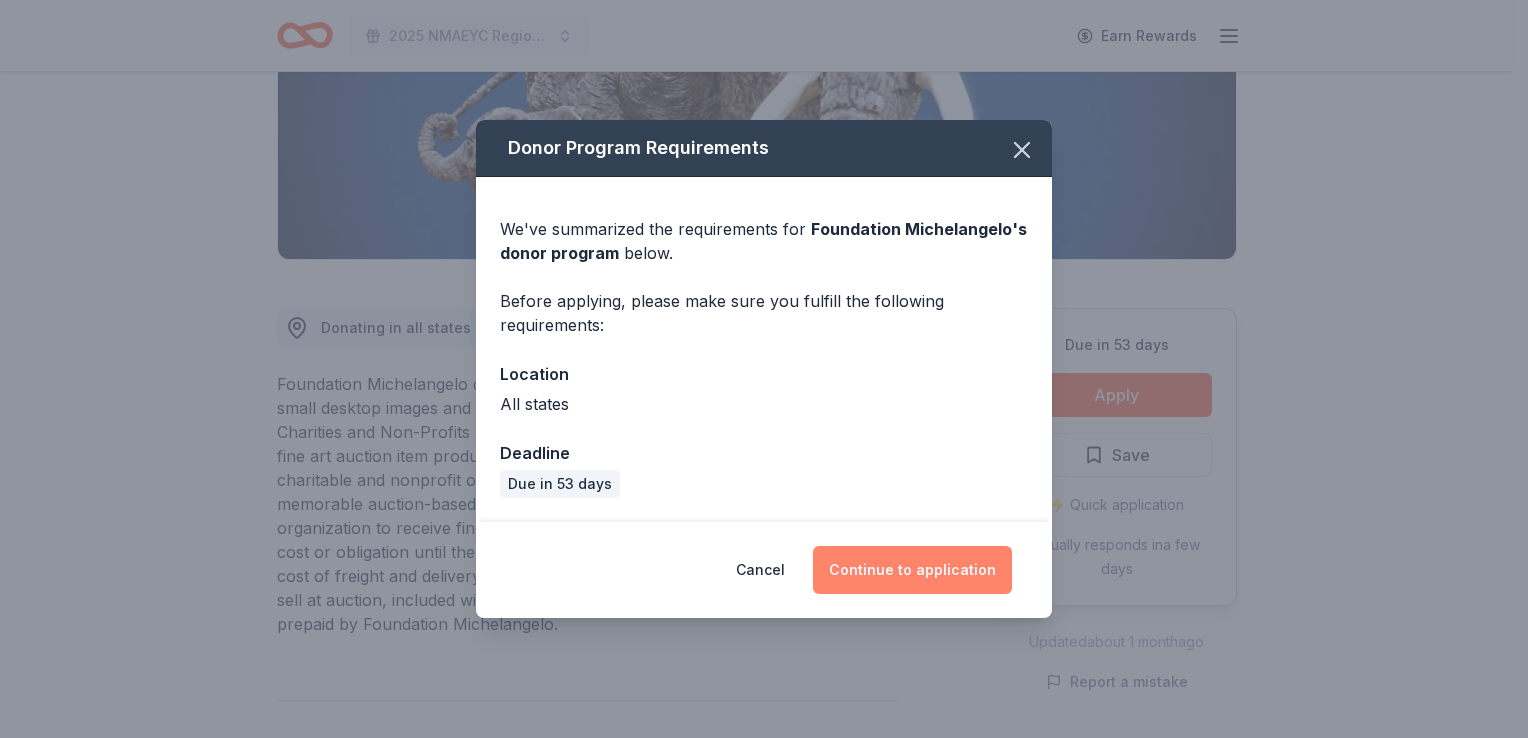 click on "Continue to application" at bounding box center [912, 570] 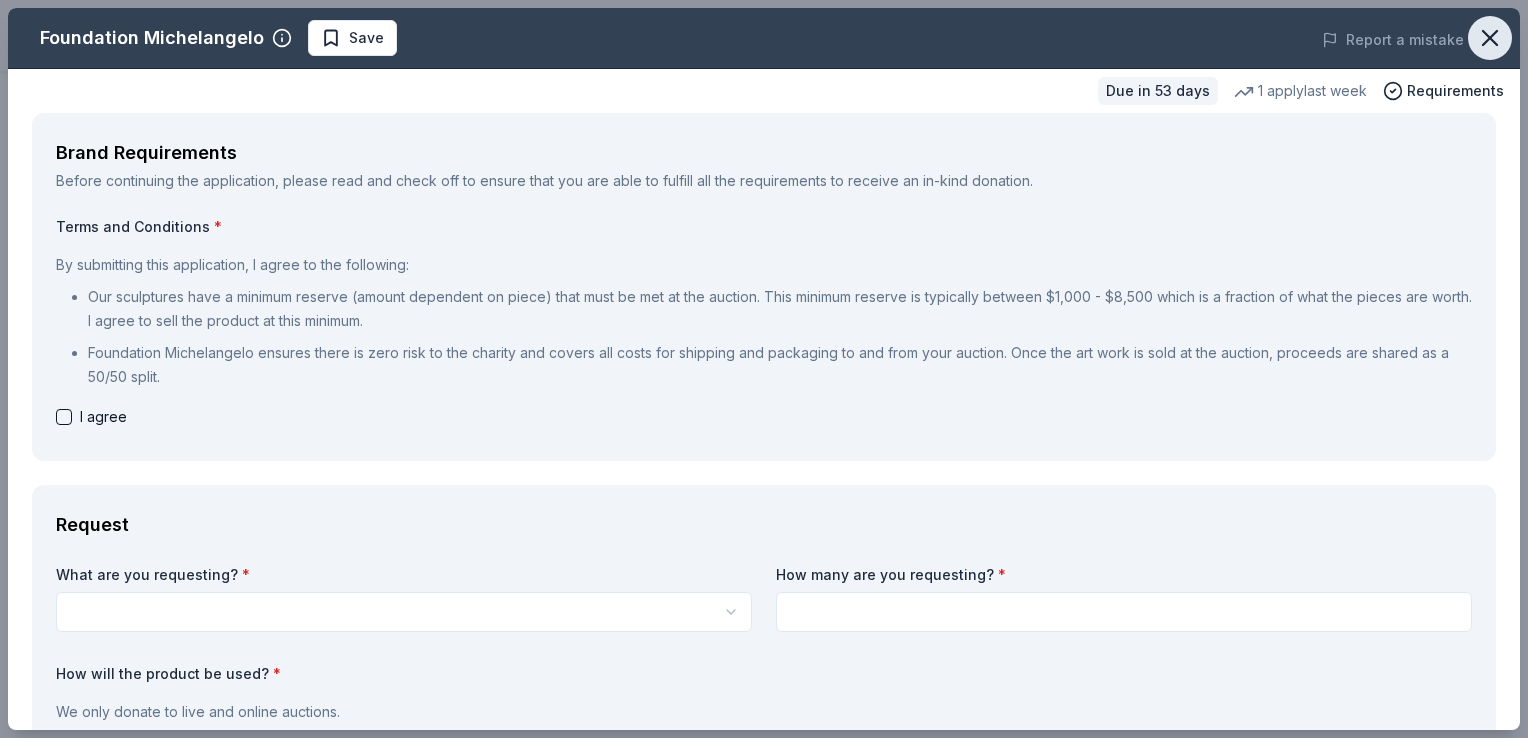 click 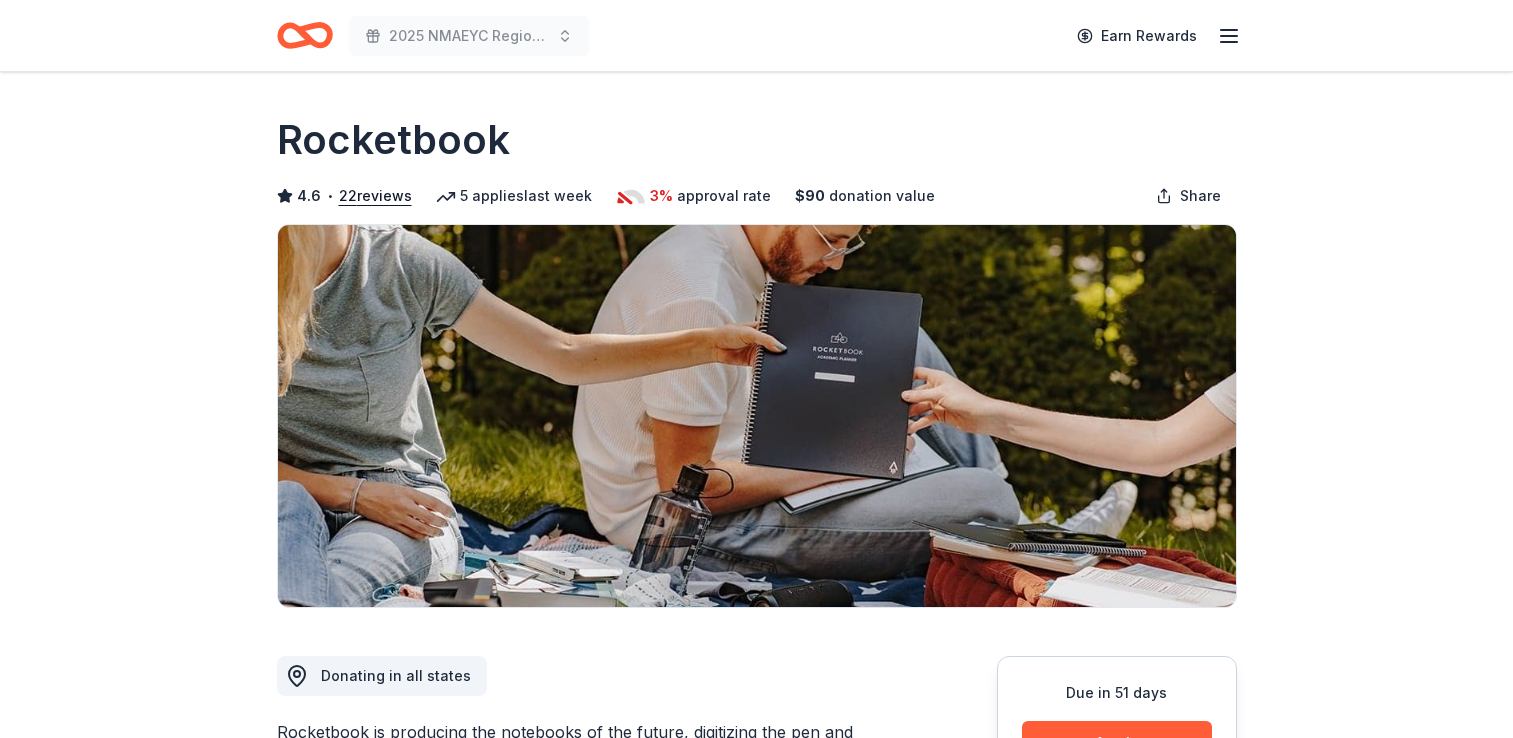 scroll, scrollTop: 0, scrollLeft: 0, axis: both 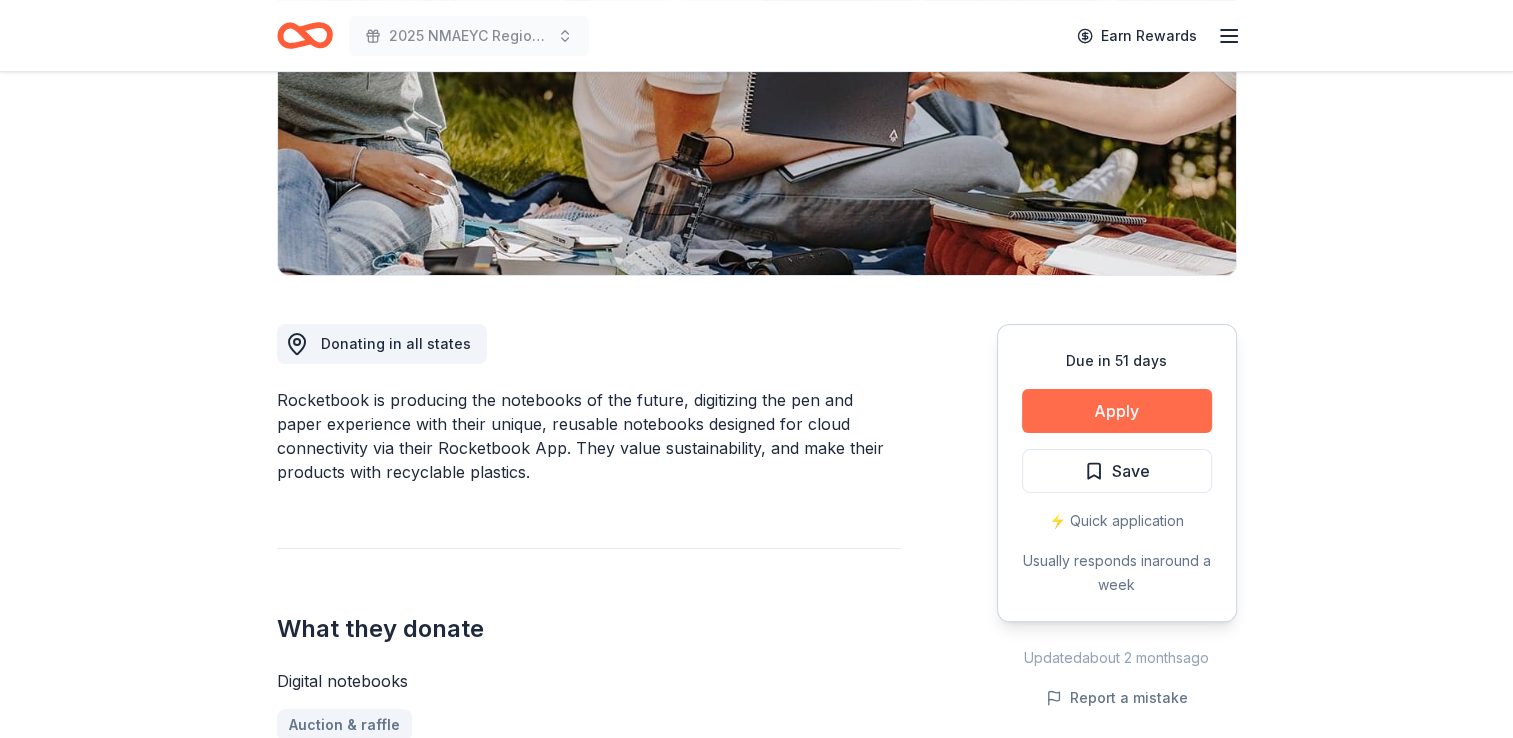 click on "Apply" at bounding box center [1117, 411] 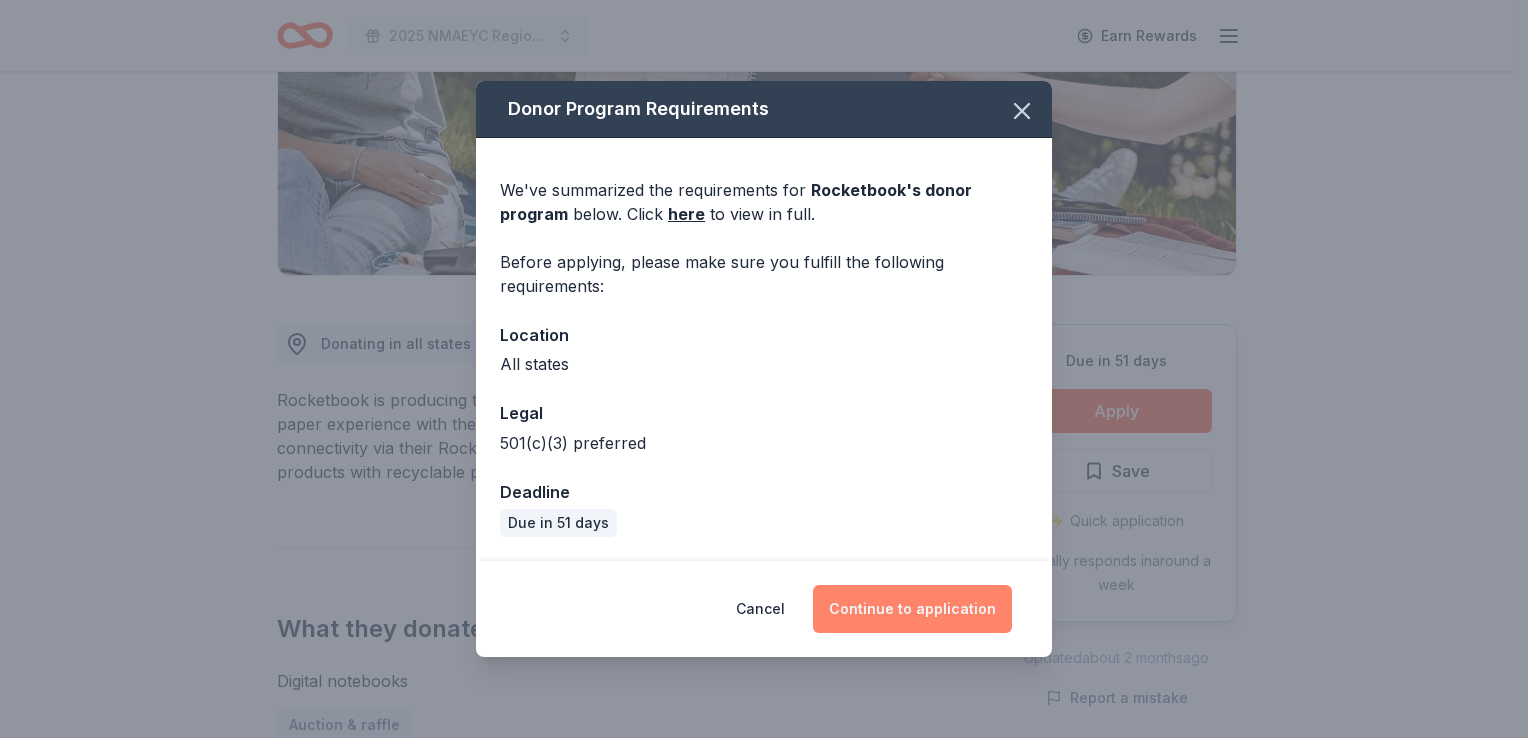 click on "Continue to application" at bounding box center (912, 609) 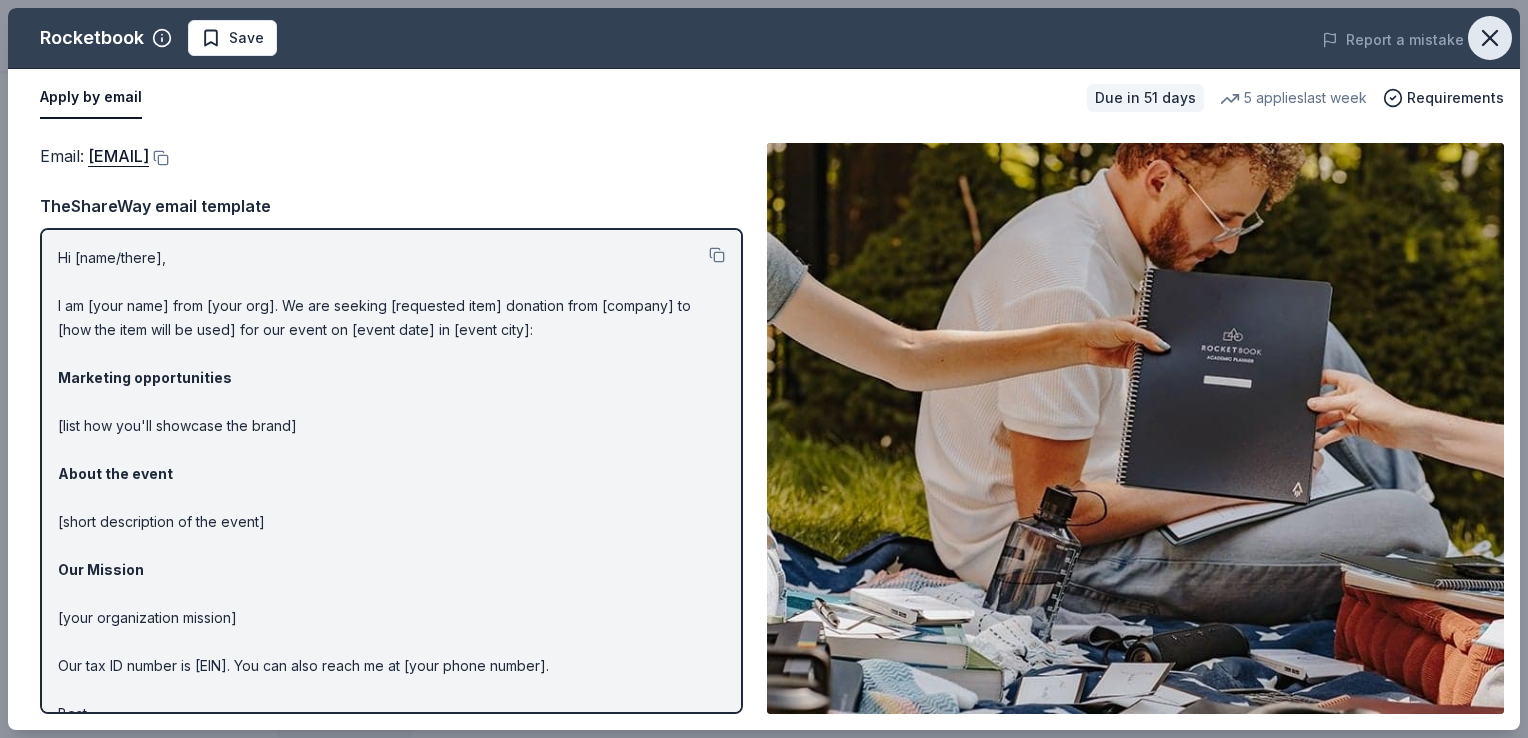 click 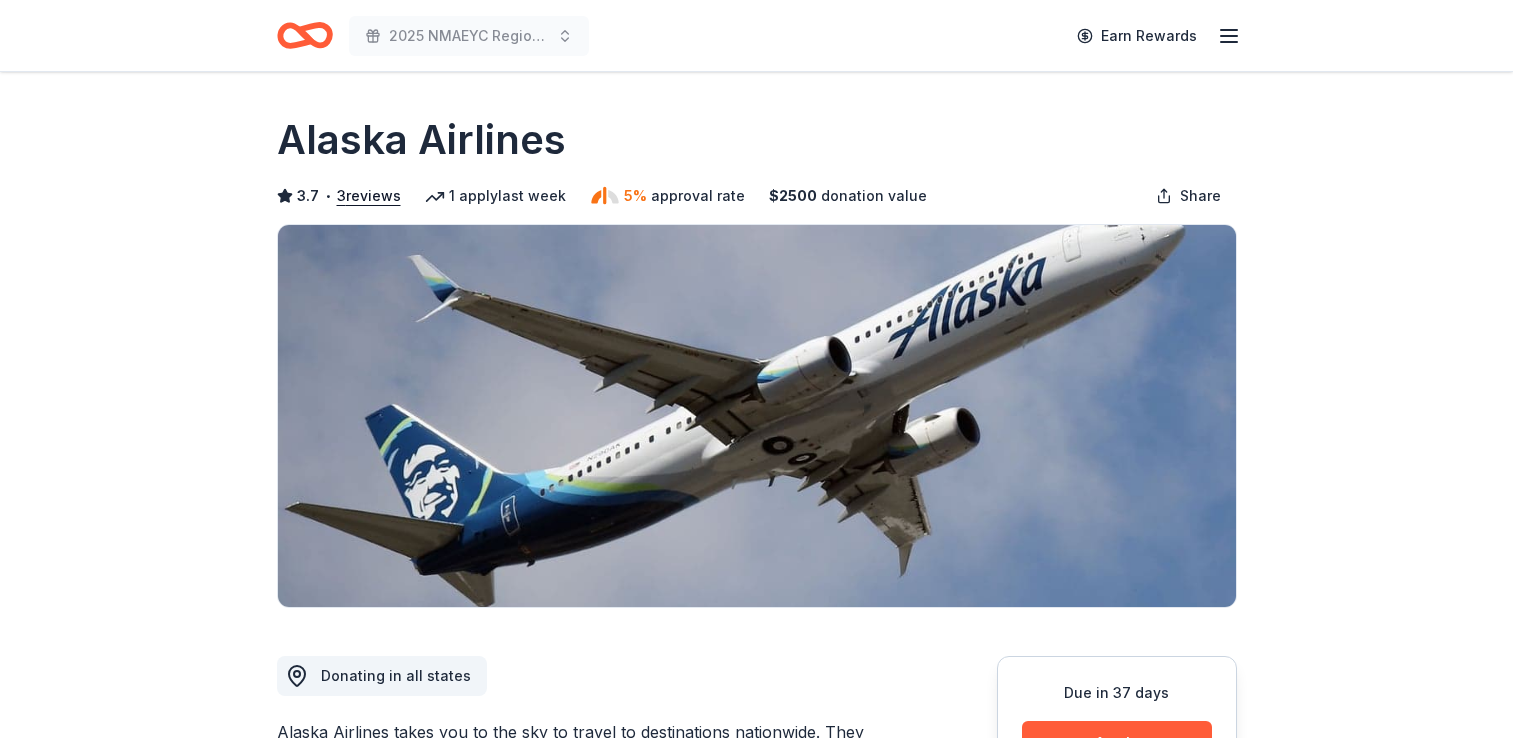 scroll, scrollTop: 0, scrollLeft: 0, axis: both 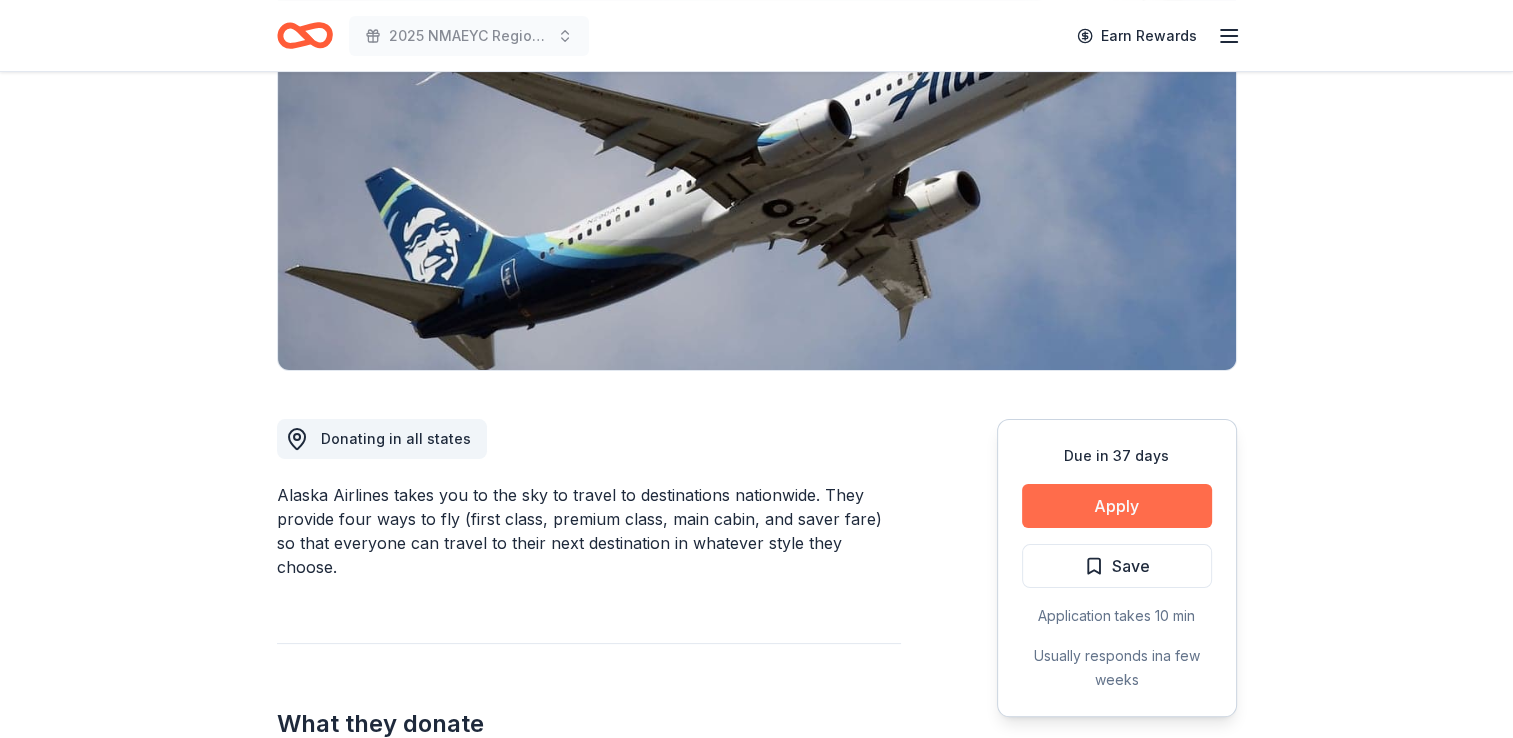 click on "Apply" at bounding box center (1117, 506) 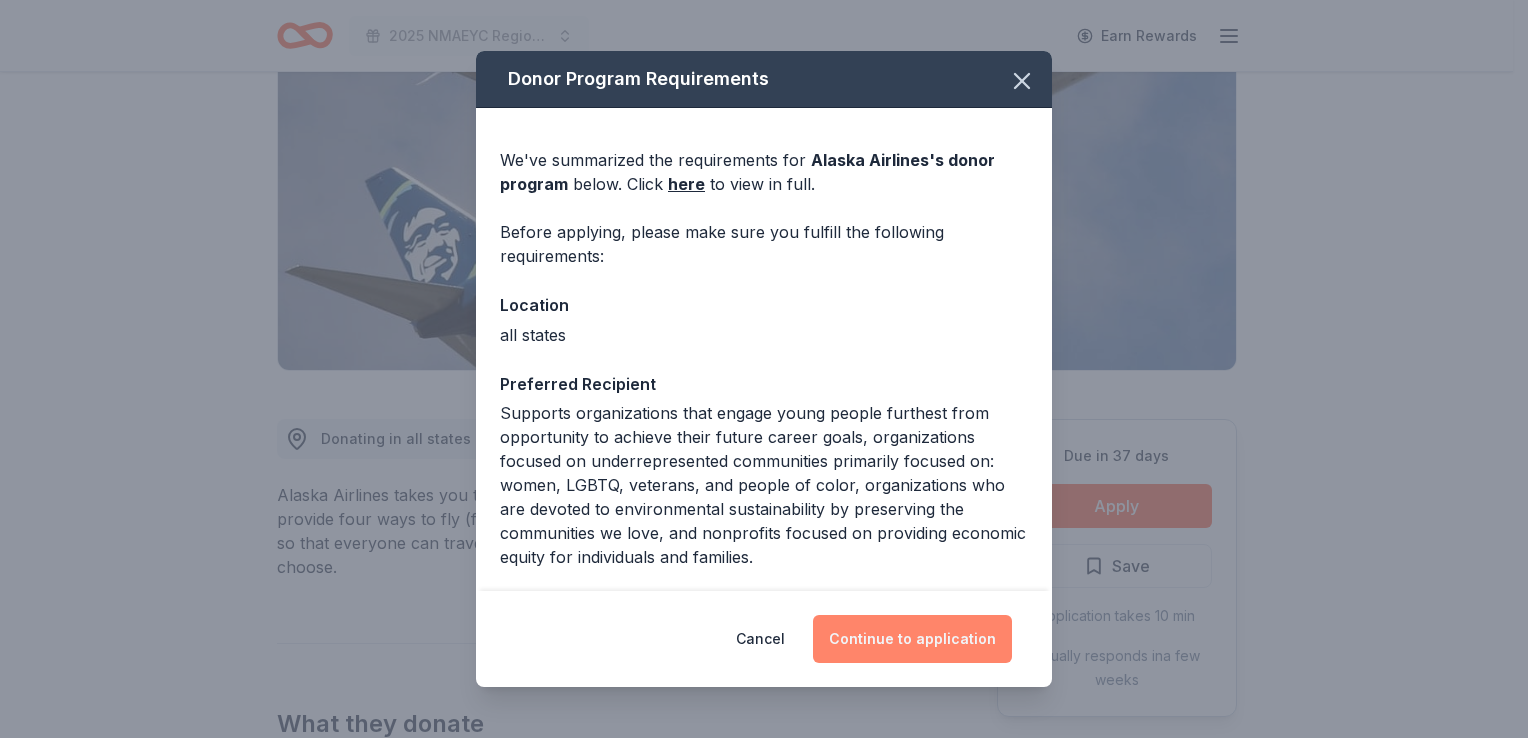 click on "Continue to application" at bounding box center (912, 639) 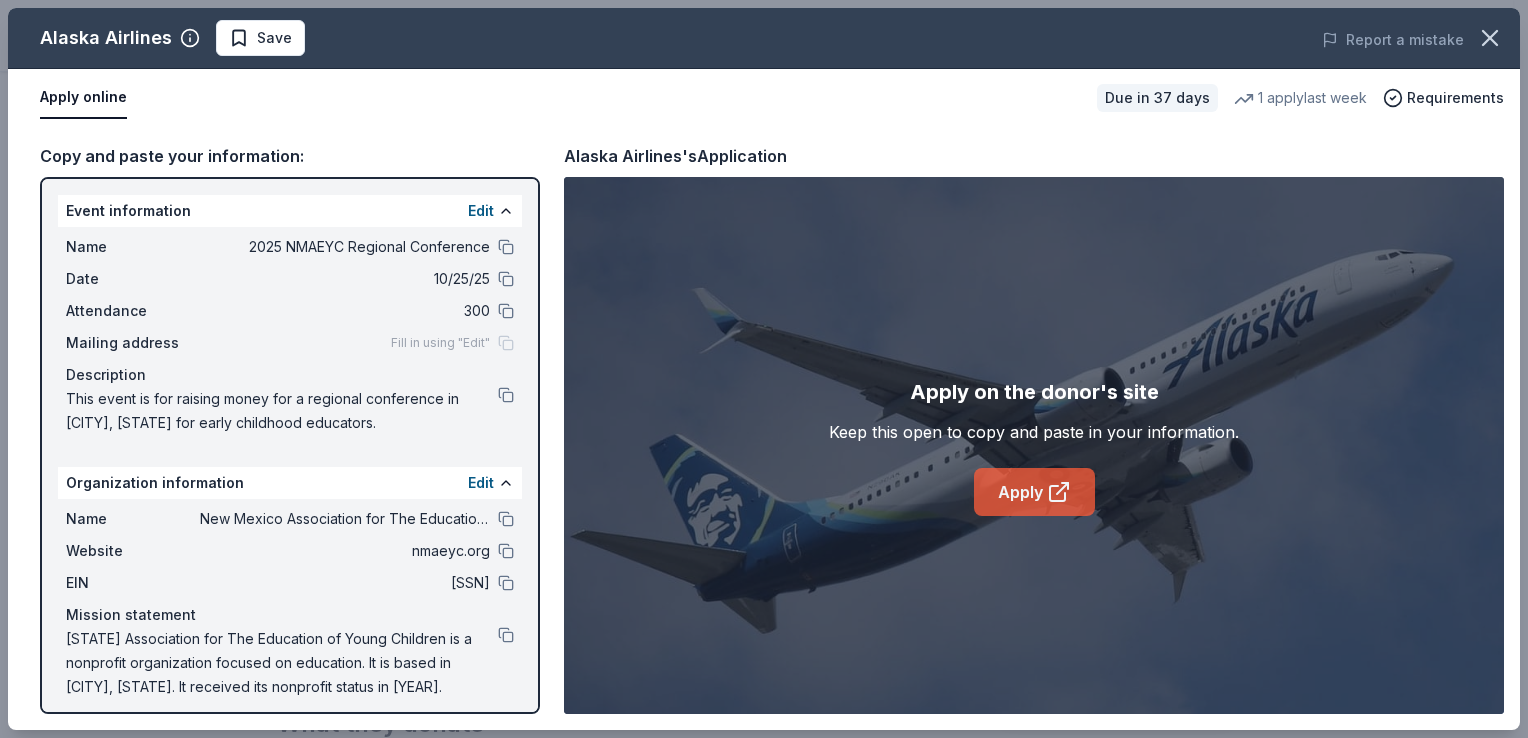 click on "Apply" at bounding box center (1034, 492) 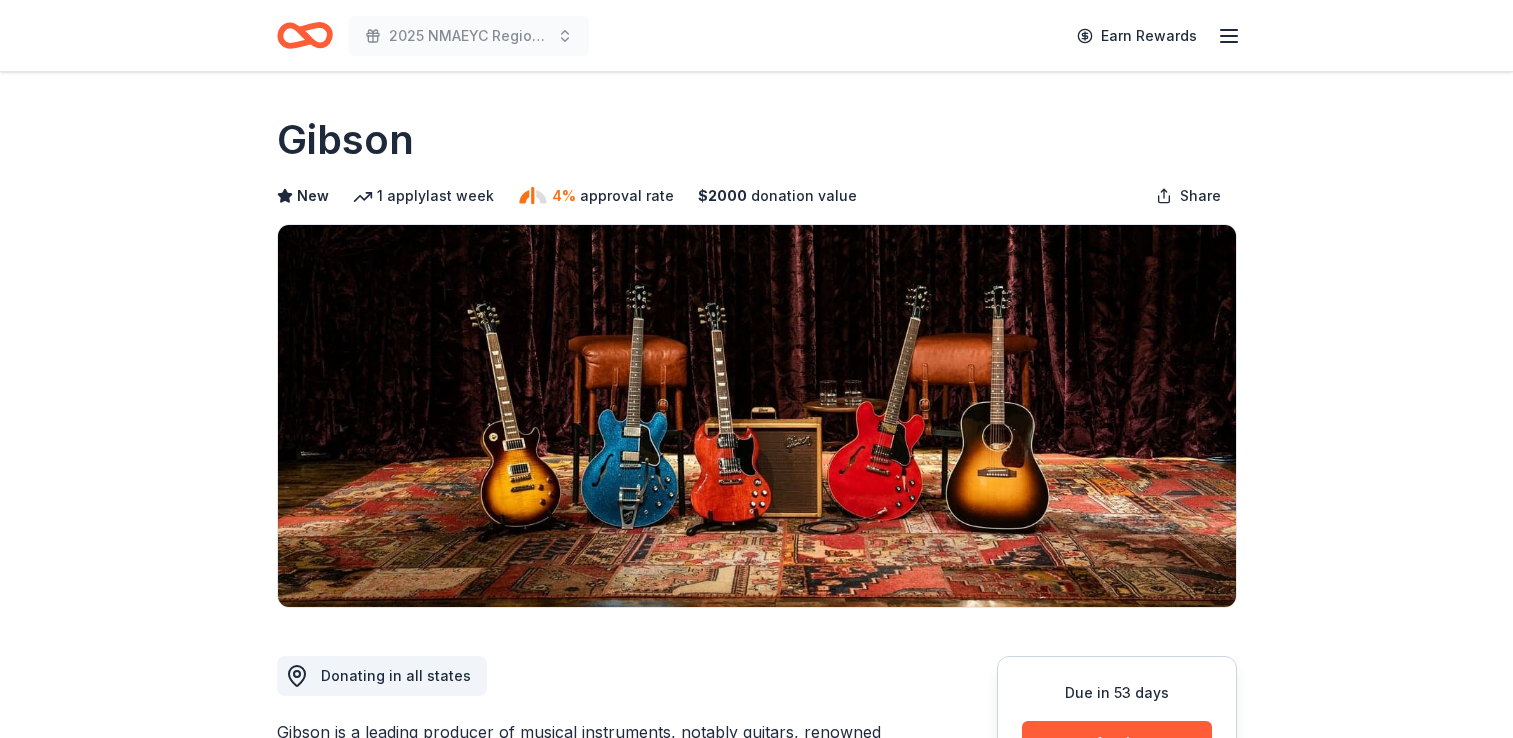 scroll, scrollTop: 0, scrollLeft: 0, axis: both 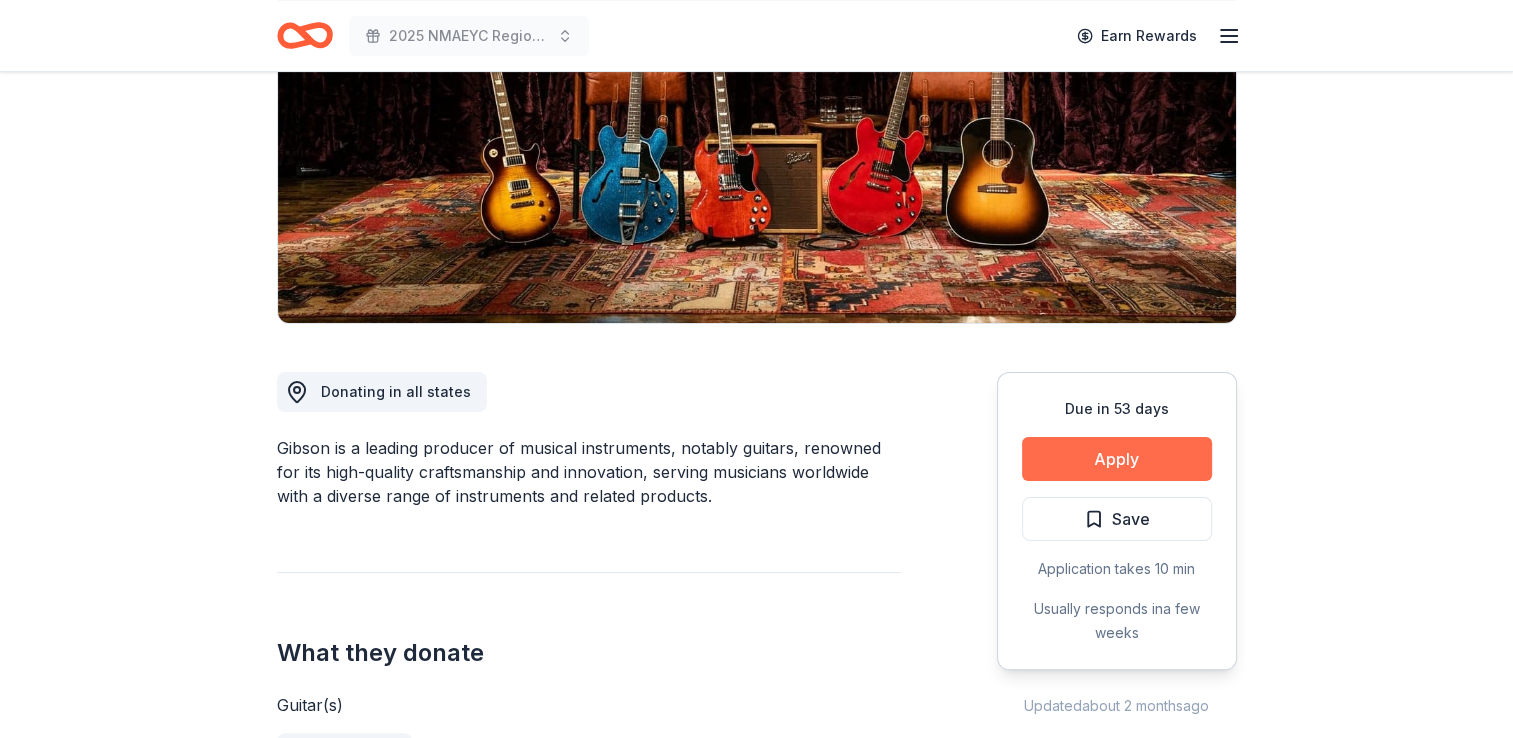 click on "Apply" at bounding box center [1117, 459] 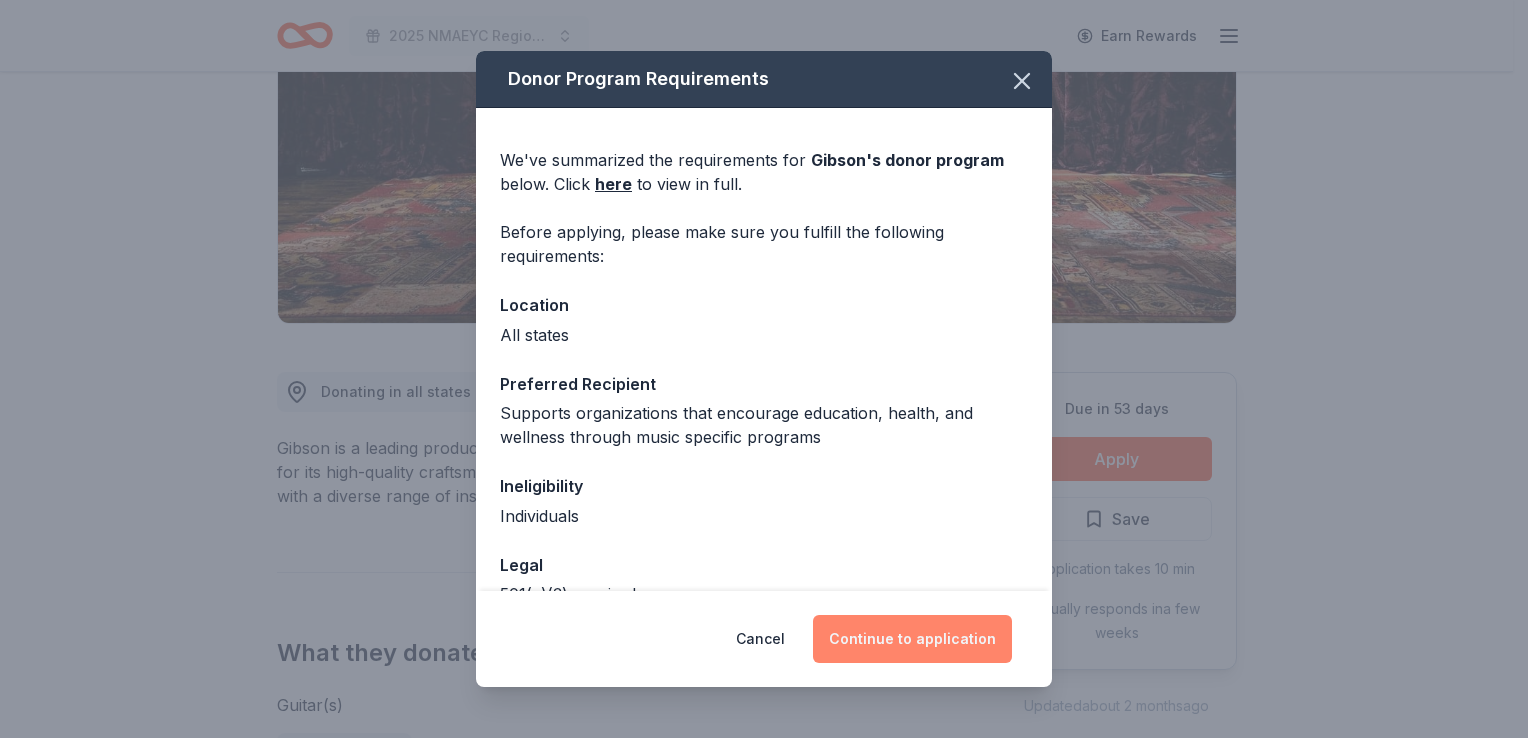 click on "Continue to application" at bounding box center [912, 639] 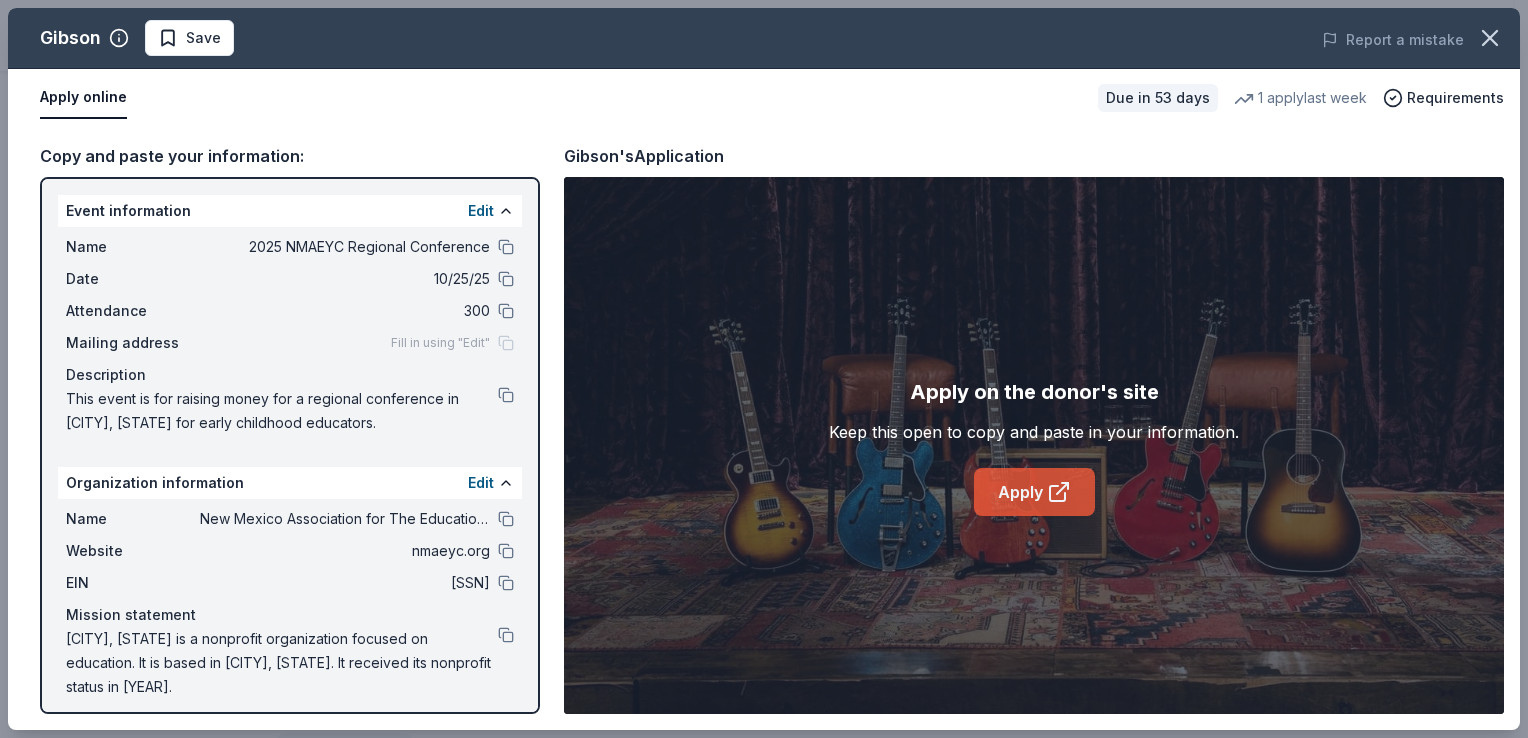 click on "Apply" at bounding box center [1034, 492] 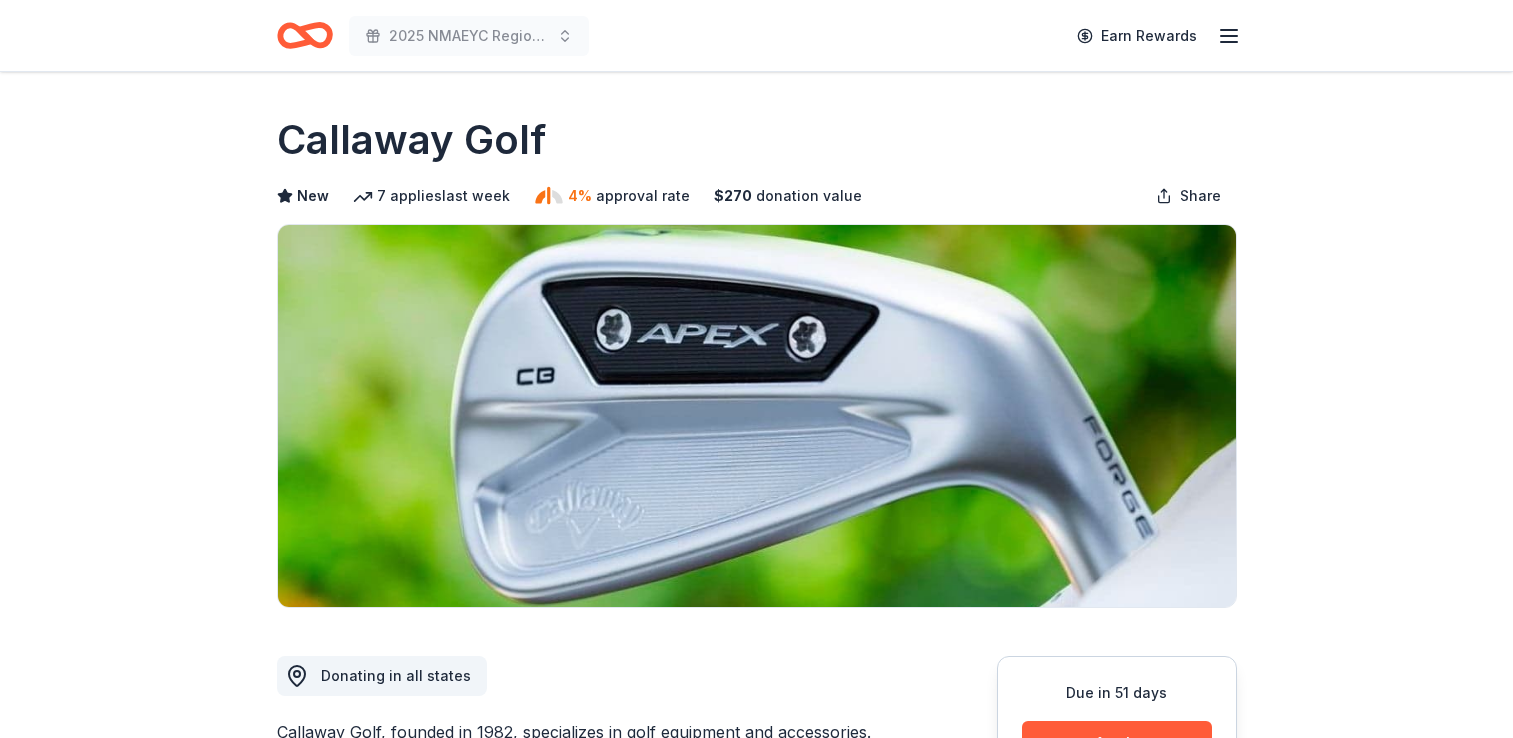 scroll, scrollTop: 0, scrollLeft: 0, axis: both 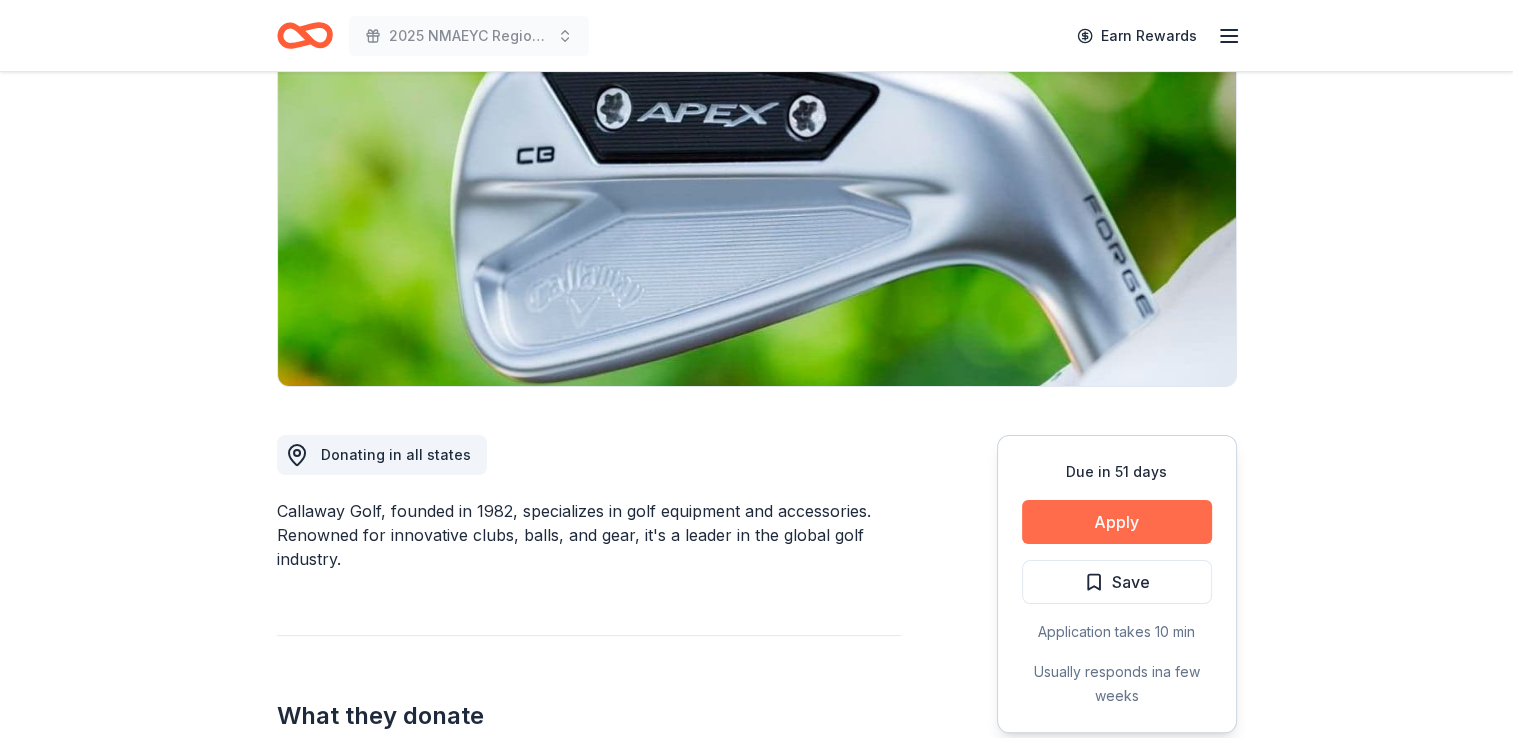 click on "Apply" at bounding box center (1117, 522) 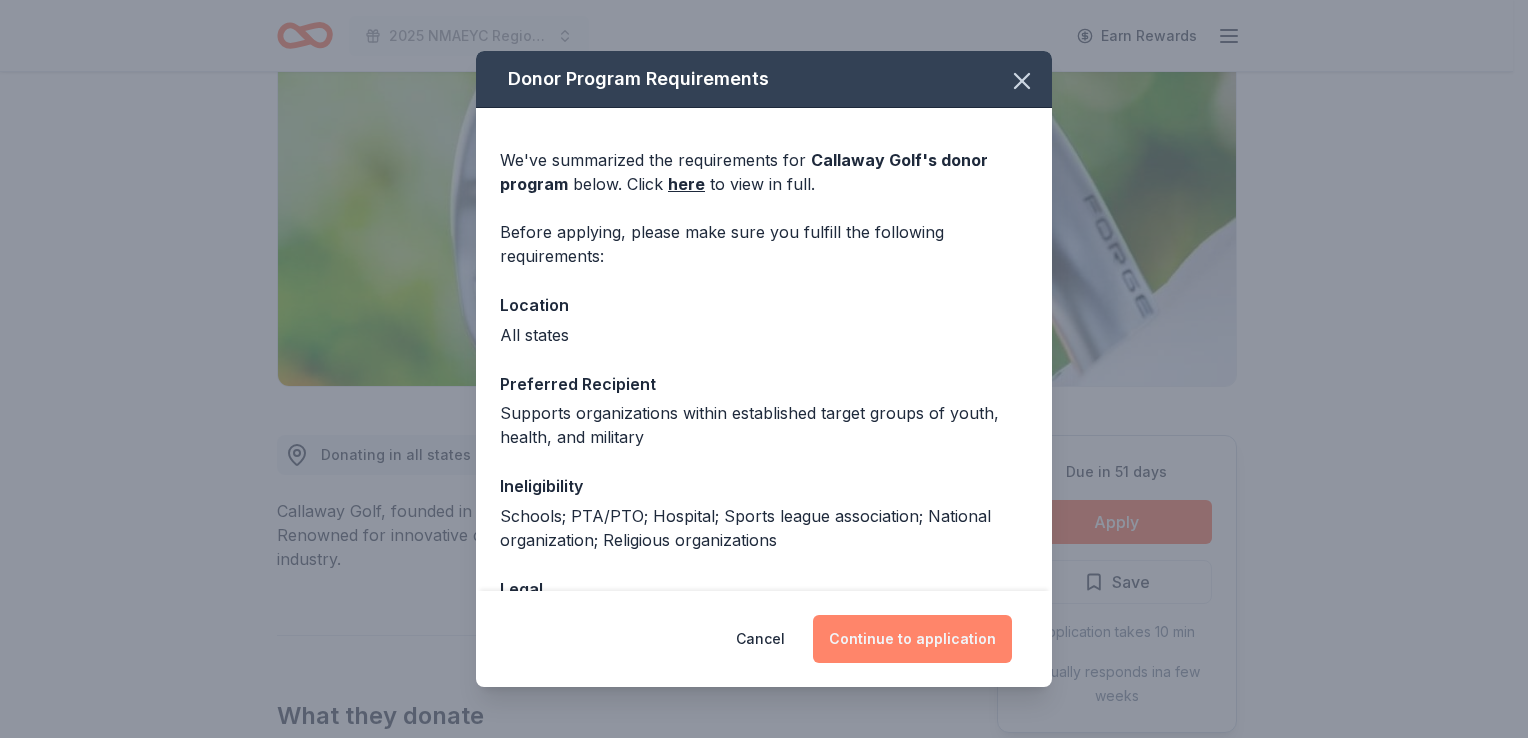 click on "Continue to application" at bounding box center [912, 639] 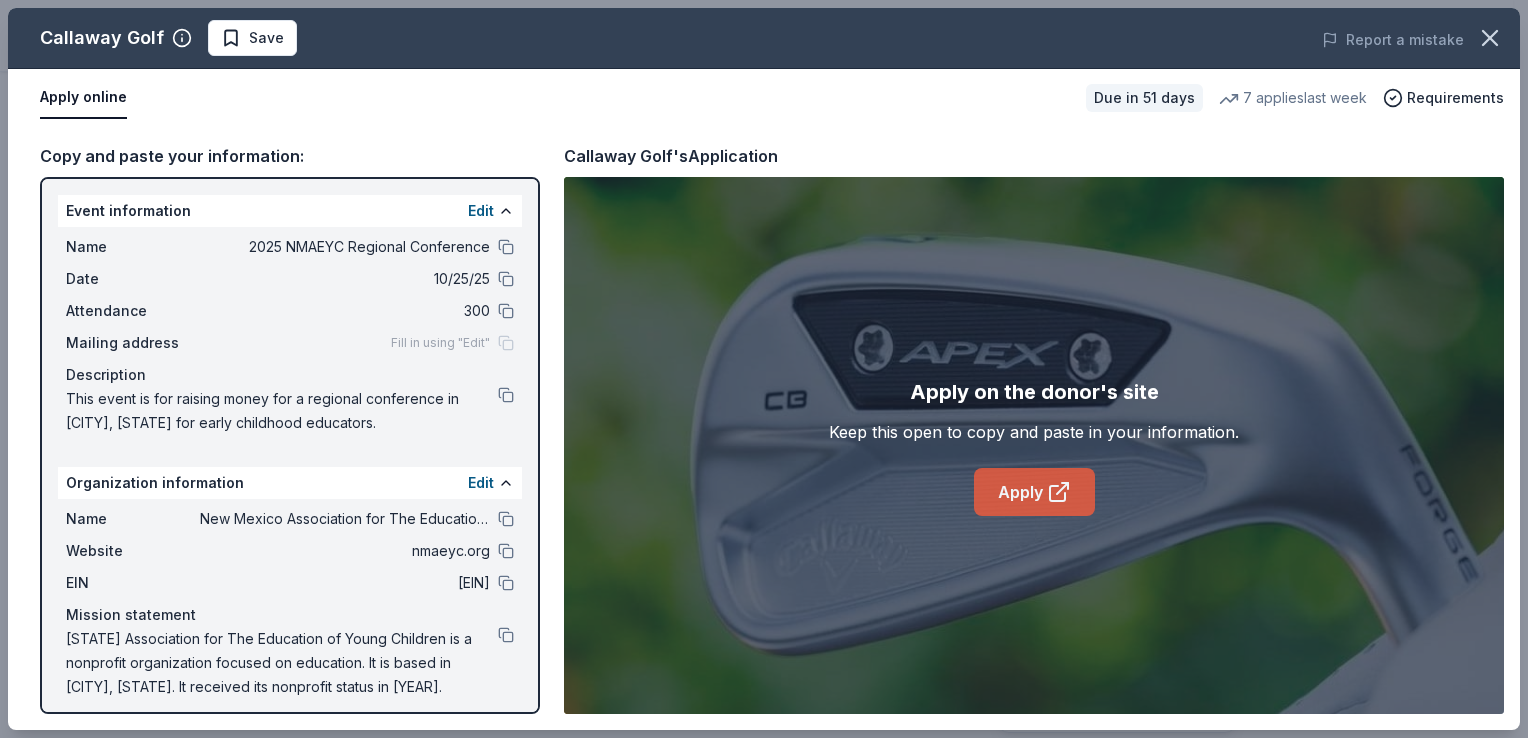 click on "Apply" at bounding box center [1034, 492] 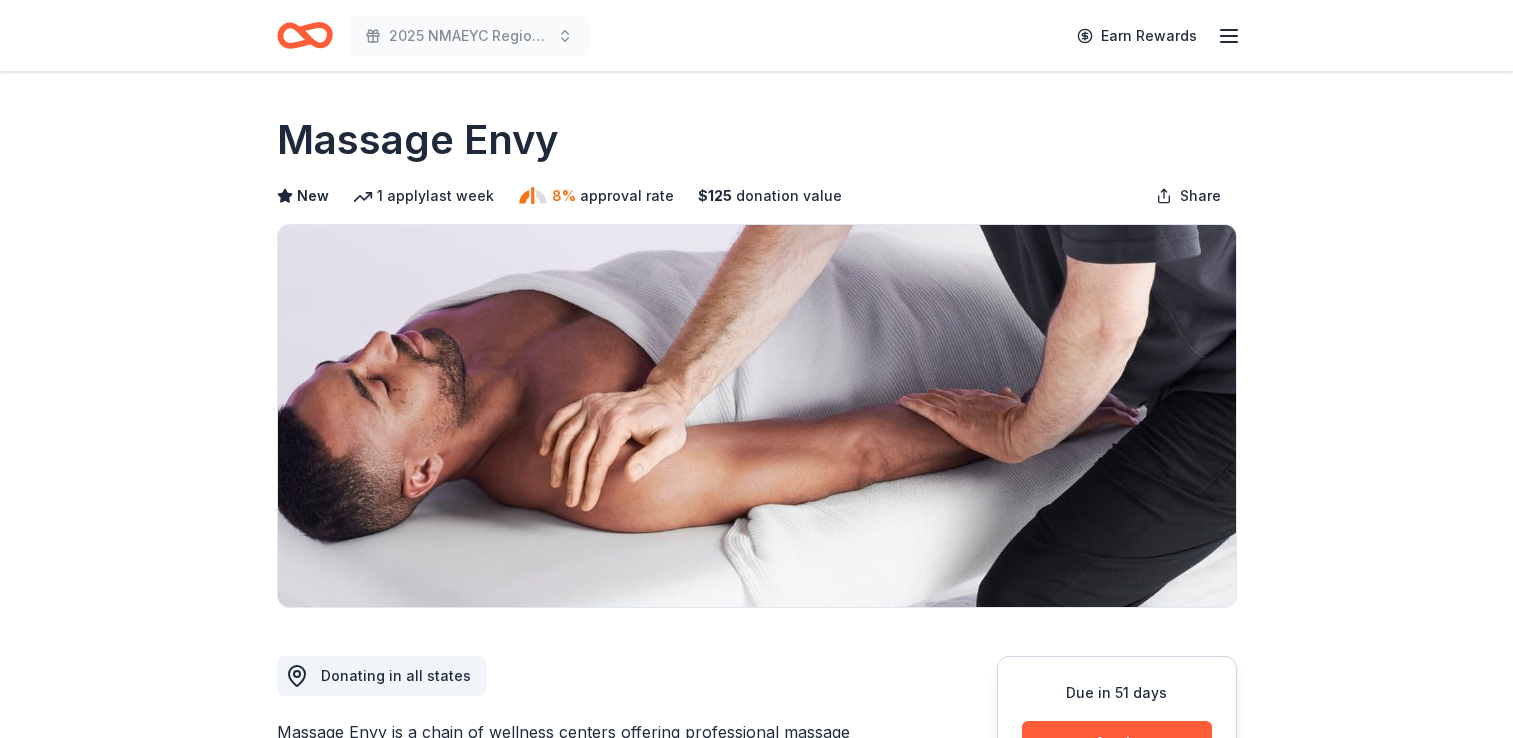 scroll, scrollTop: 0, scrollLeft: 0, axis: both 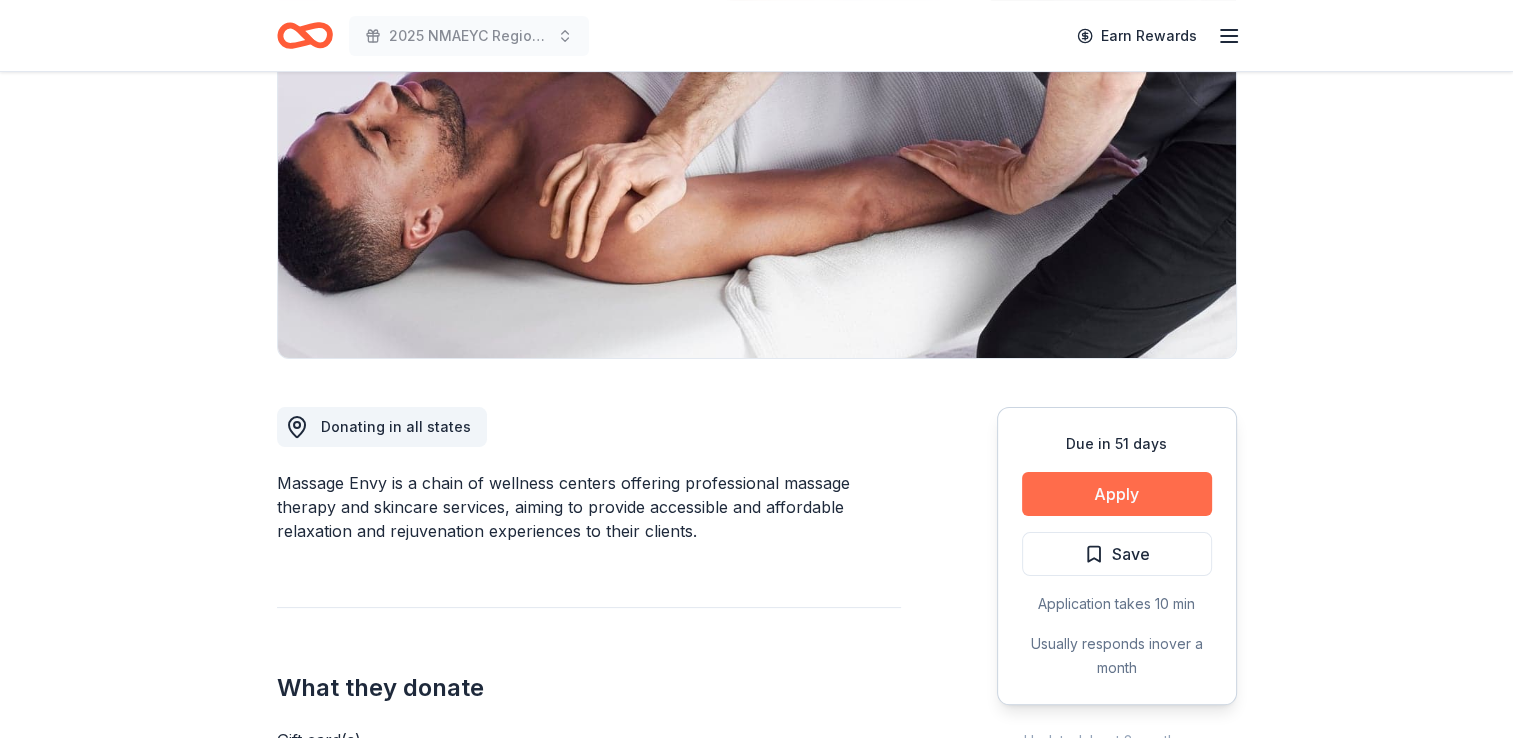 click on "Apply" at bounding box center (1117, 494) 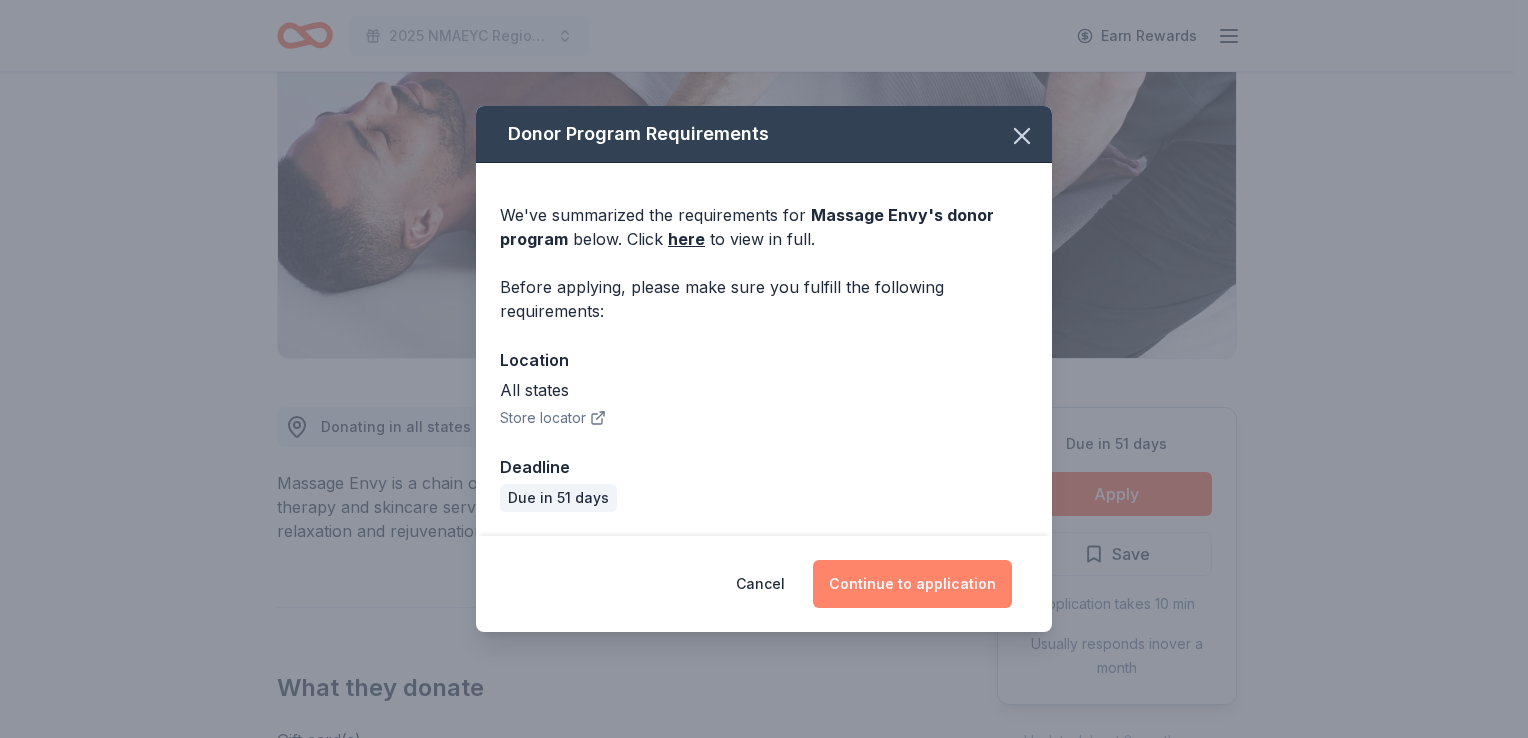click on "Continue to application" at bounding box center (912, 584) 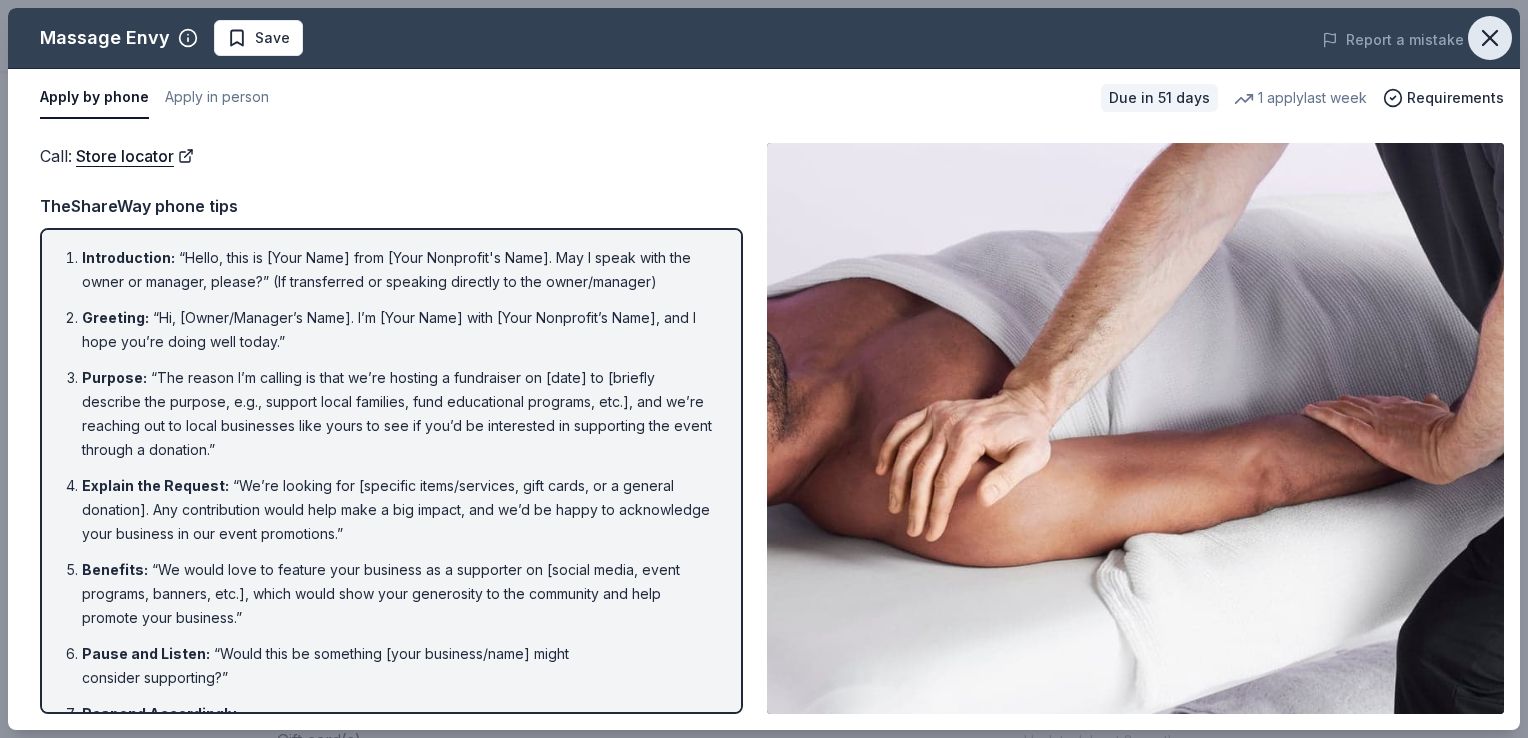 click 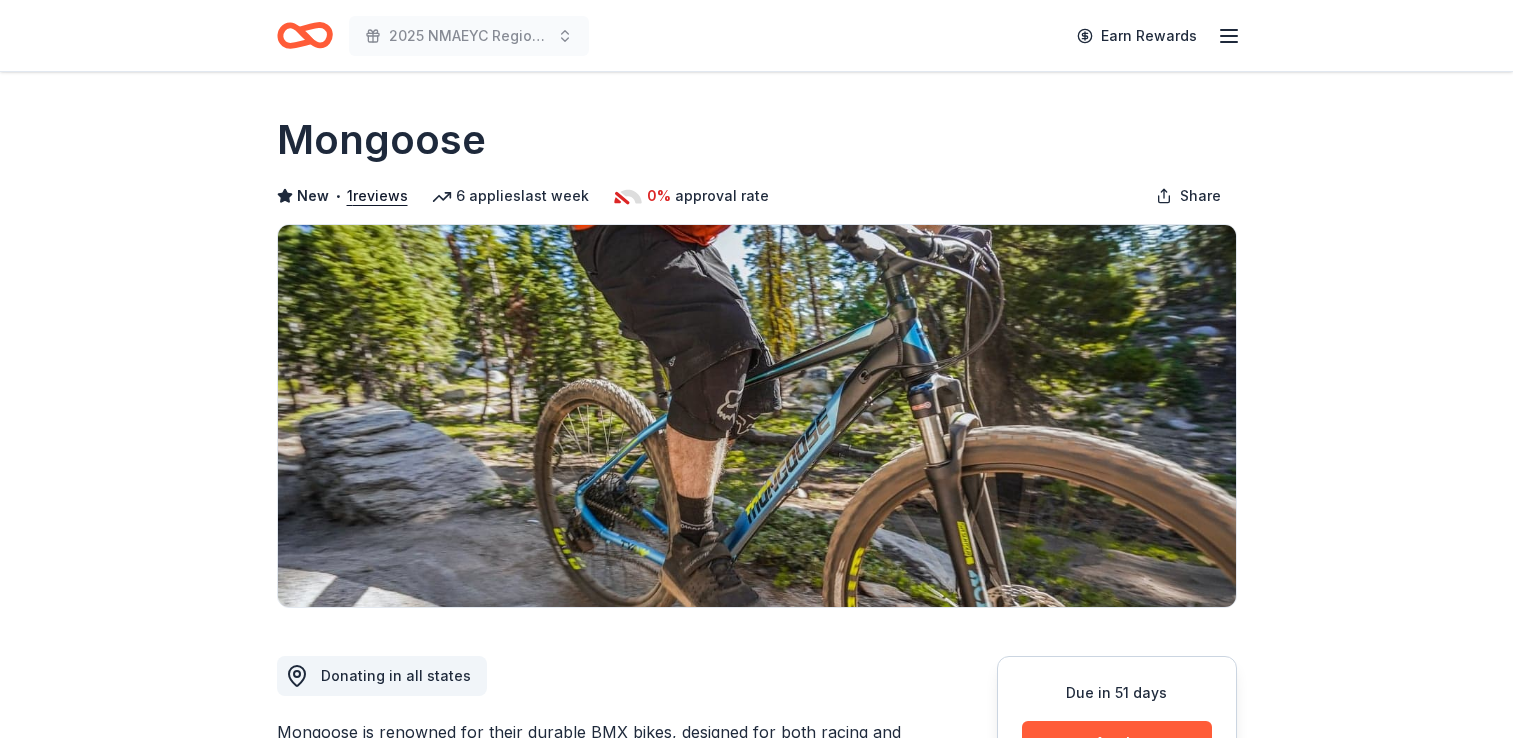 scroll, scrollTop: 0, scrollLeft: 0, axis: both 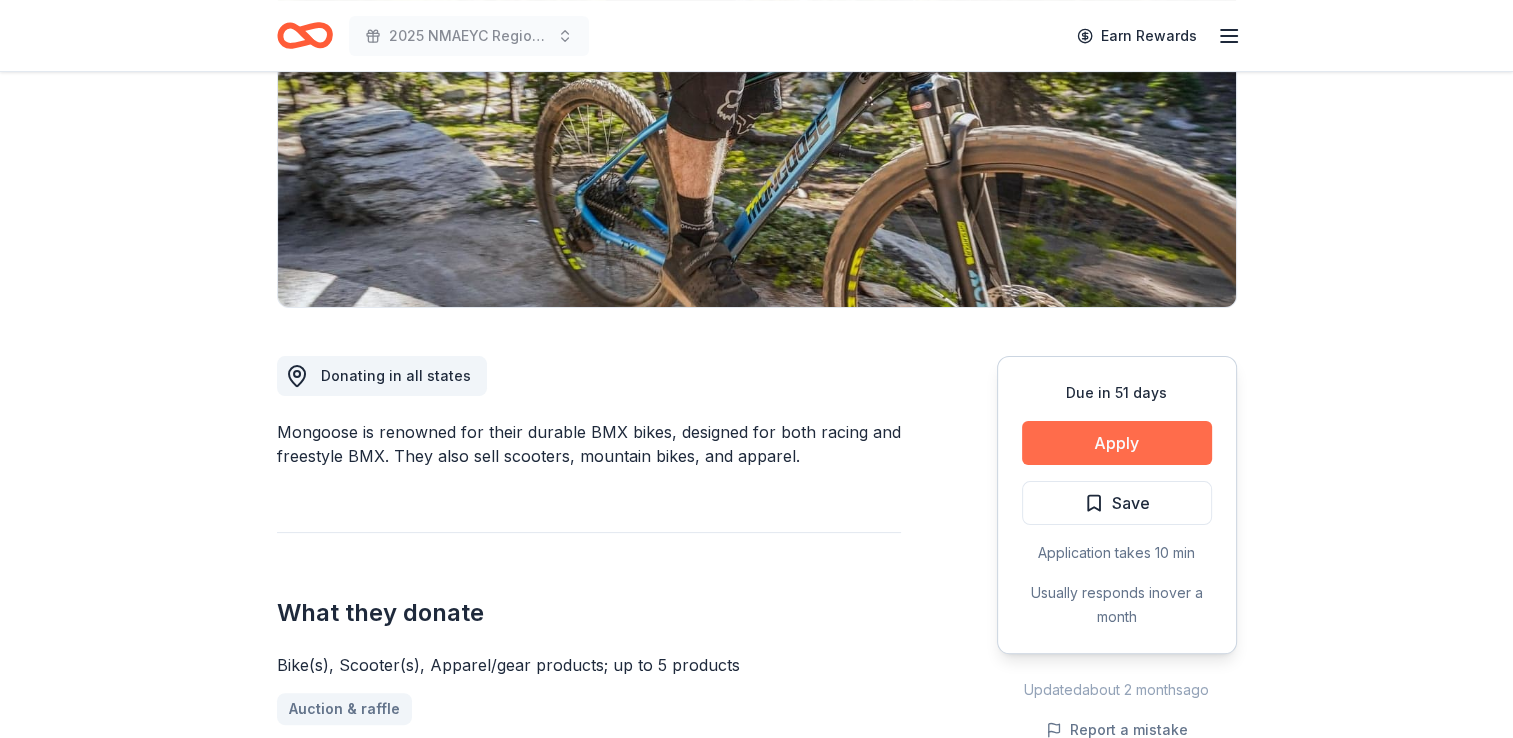 click on "Apply" at bounding box center [1117, 443] 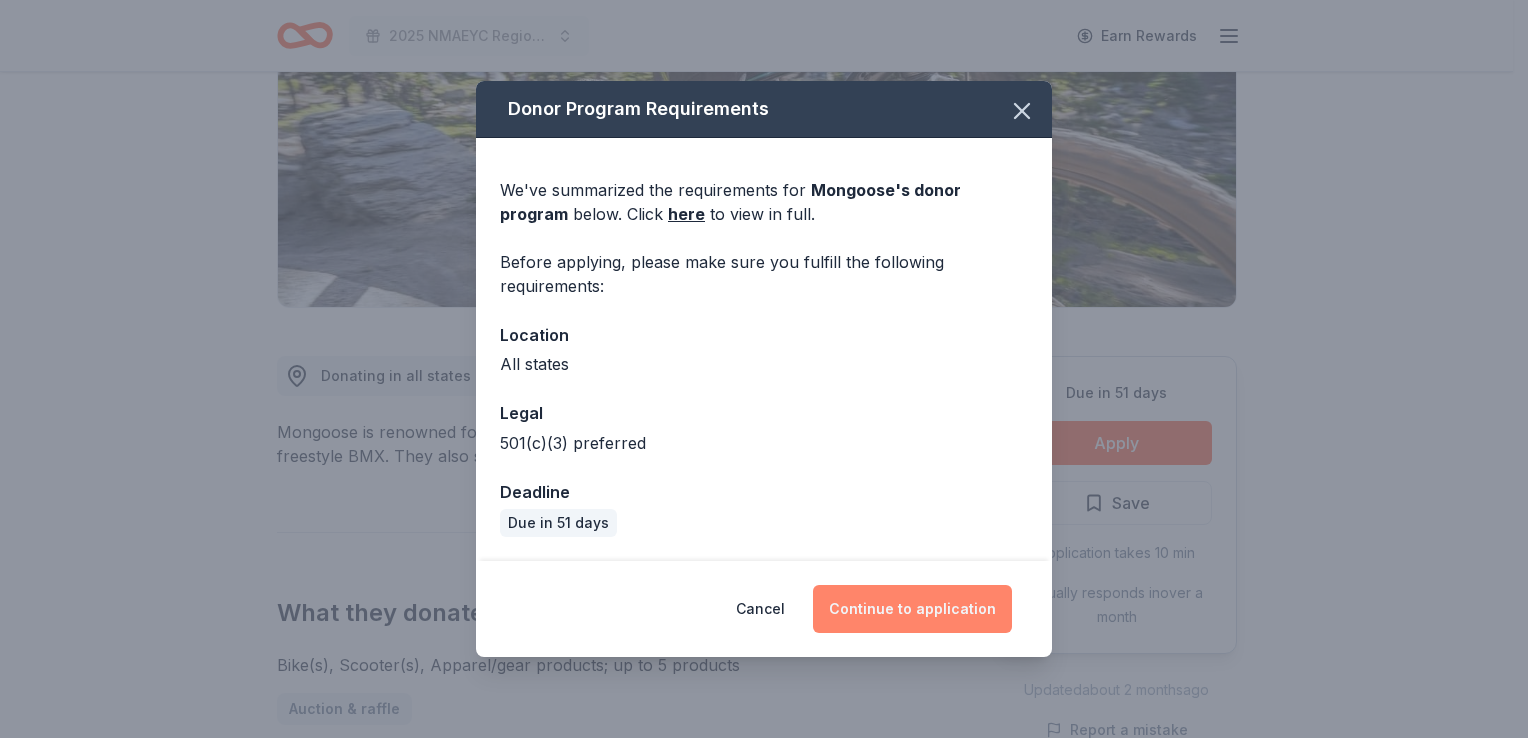 click on "Continue to application" at bounding box center (912, 609) 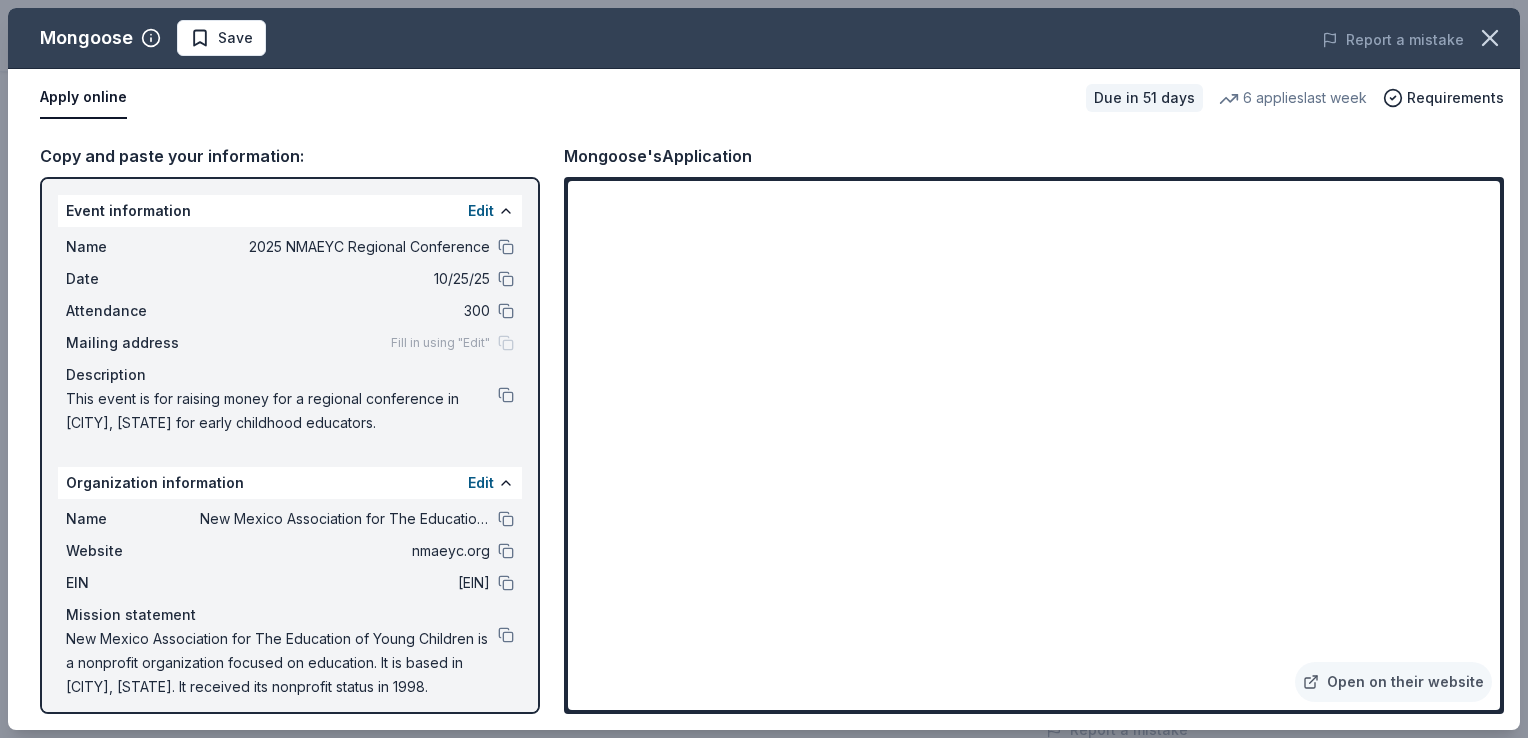 click on "Open on their website" at bounding box center [1034, 445] 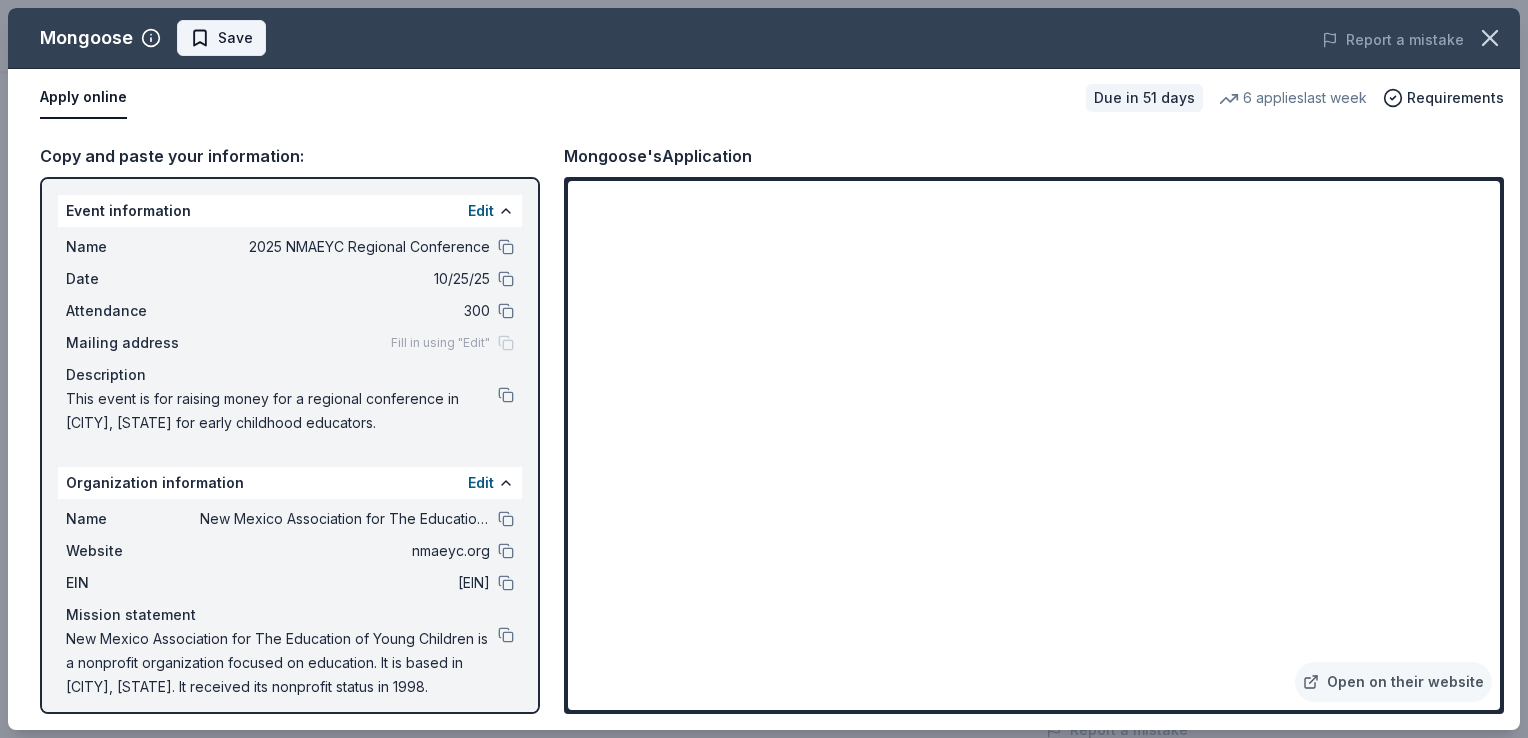 click on "Save" at bounding box center (221, 38) 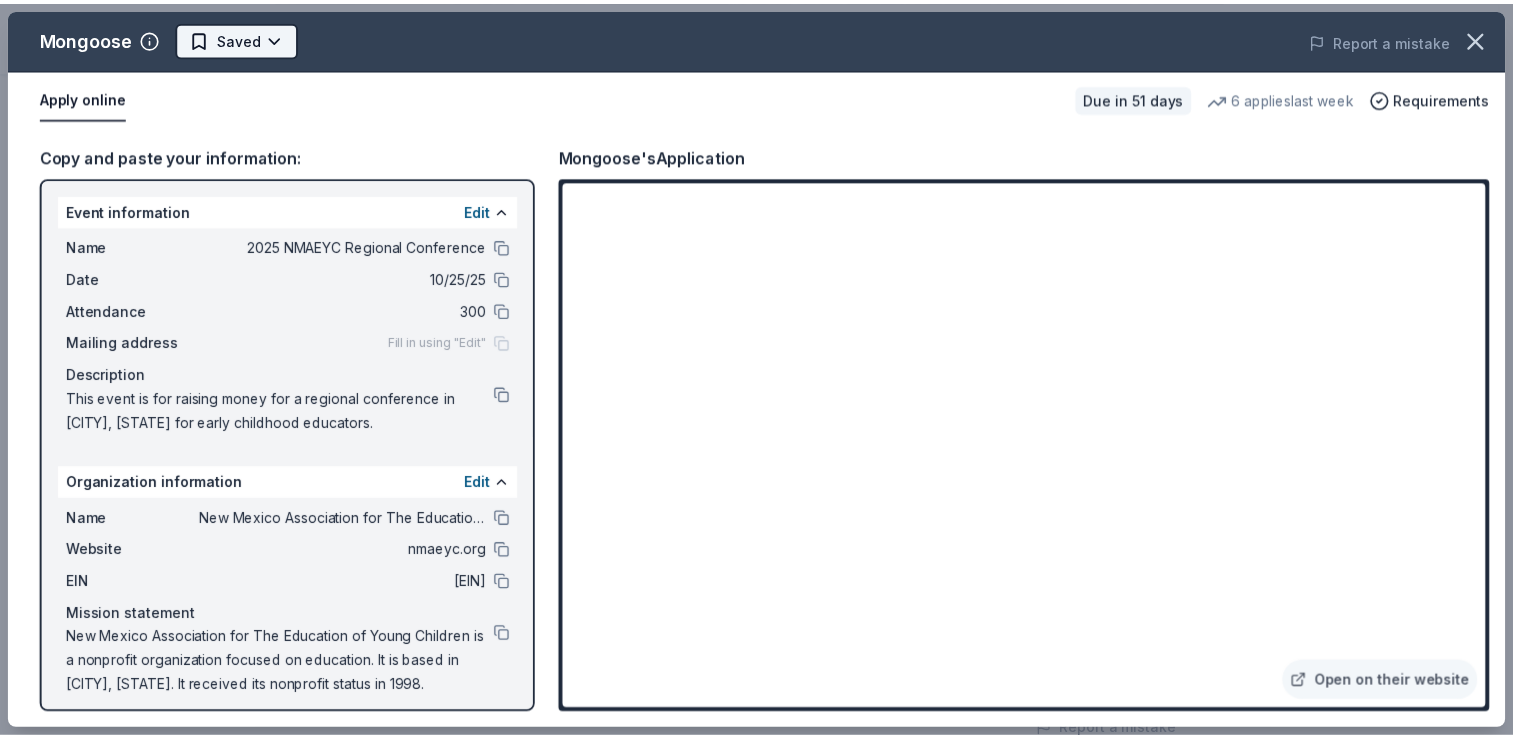 scroll, scrollTop: 0, scrollLeft: 0, axis: both 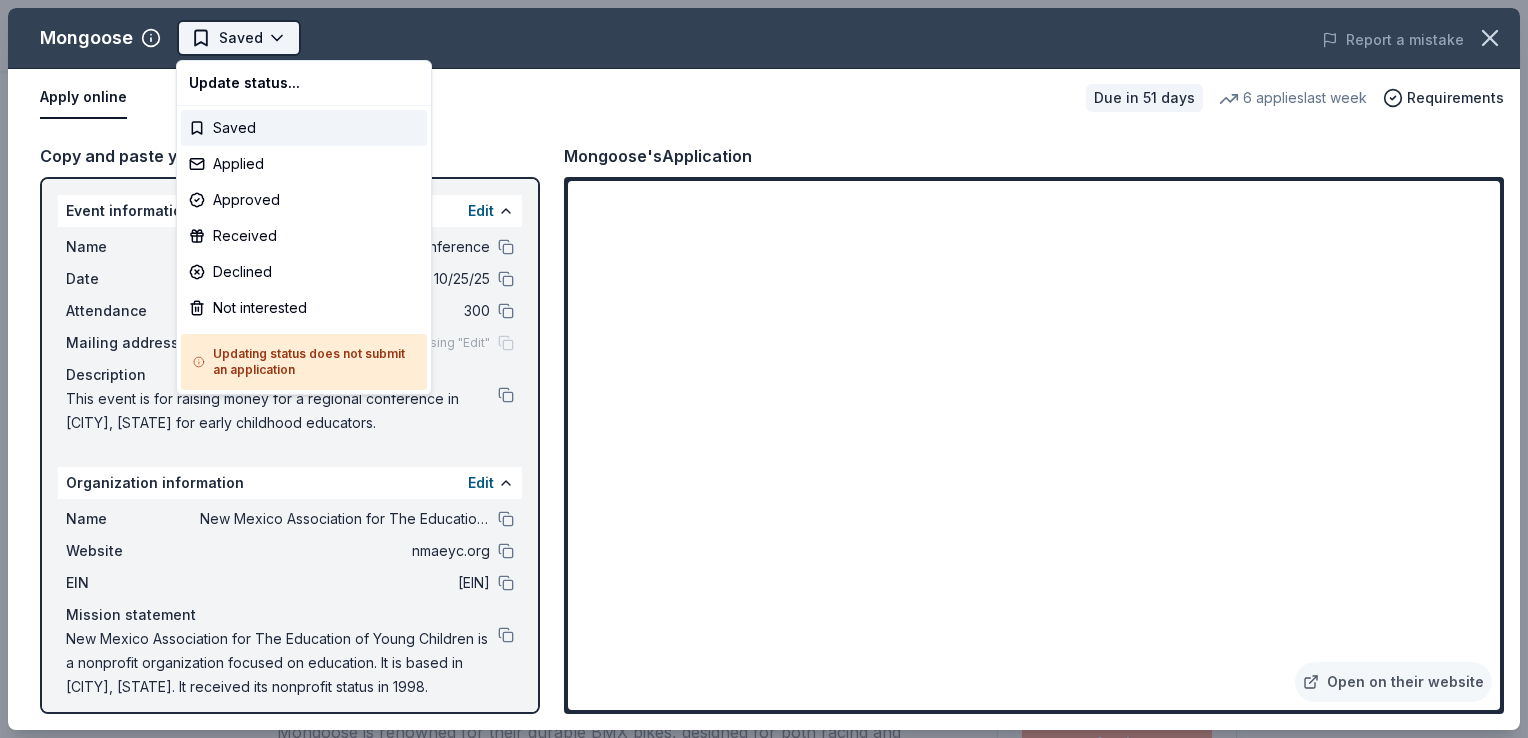 click on "2025 NMAEYC Regional Conference Saved Apply Due in 51 days Share Mongoose New • 1  reviews 6   applies  last week 0% approval rate Share Donating in all states Mongoose is renowned for their durable BMX bikes, designed for both racing and freestyle BMX. They also sell scooters, mountain bikes, and apparel. What they donate Bike(s), Scooter(s), Apparel/gear products; up to 5 products Auction & raffle Donation can be shipped to you Donation can be picked up   You may receive donations every   month Who they donate to  Preferred 501(c)(3) preferred 0% approval rate 0 % approved 5 % declined 95 % no response Mongoose is  a selective donor :  be sure to spend extra time on this application if you want a donation. We ' re collecting data on   donation value ; check back soon. Due in 51 days Apply Saved Application takes 10 min Usually responds in  over a month Updated  about 2 months  ago Report a mistake New • 1  reviews JTB HOPE FOUNDATION INC November 2023 • Declined NO REPLY Leave a review Similar donors" at bounding box center [764, 369] 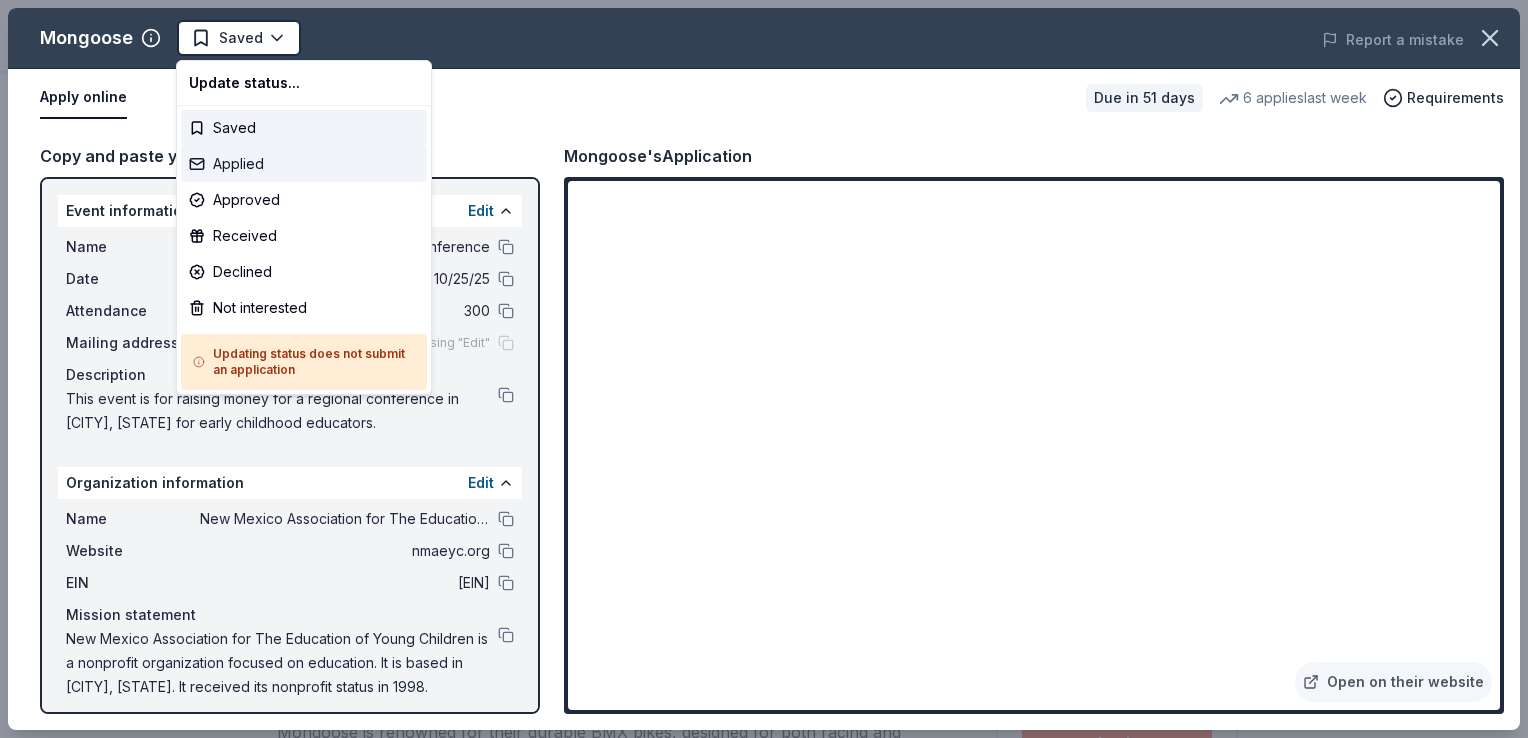 click on "Applied" at bounding box center [304, 164] 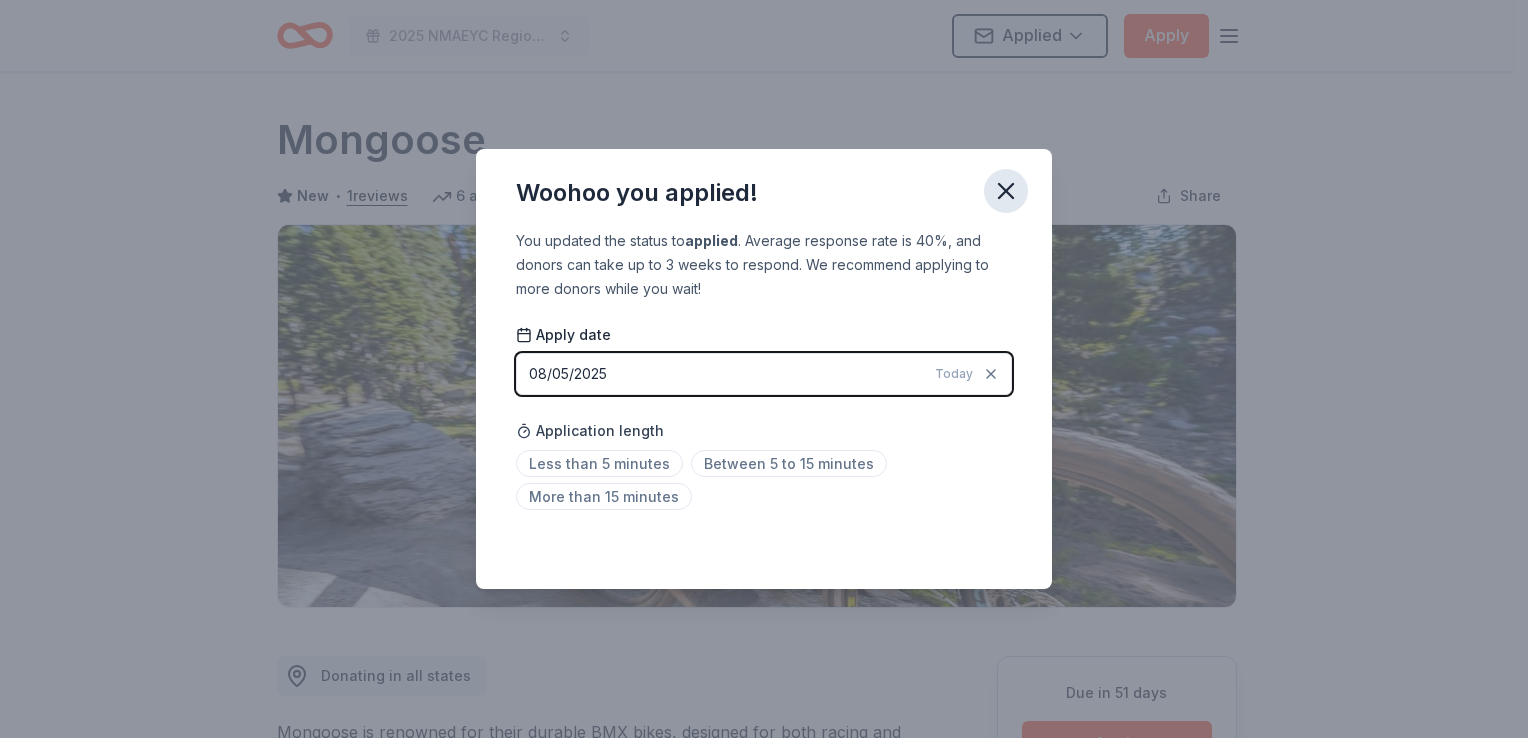 click 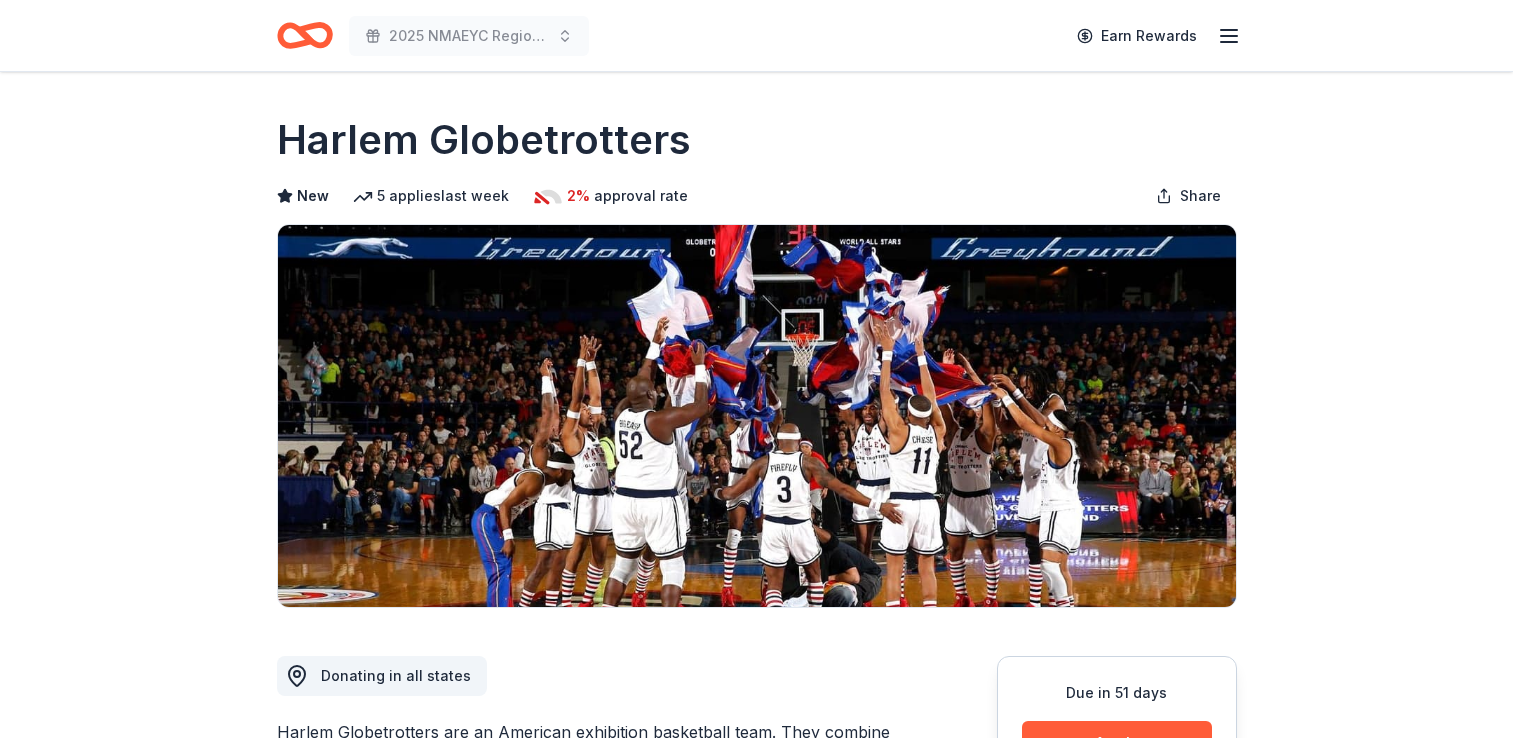 scroll, scrollTop: 0, scrollLeft: 0, axis: both 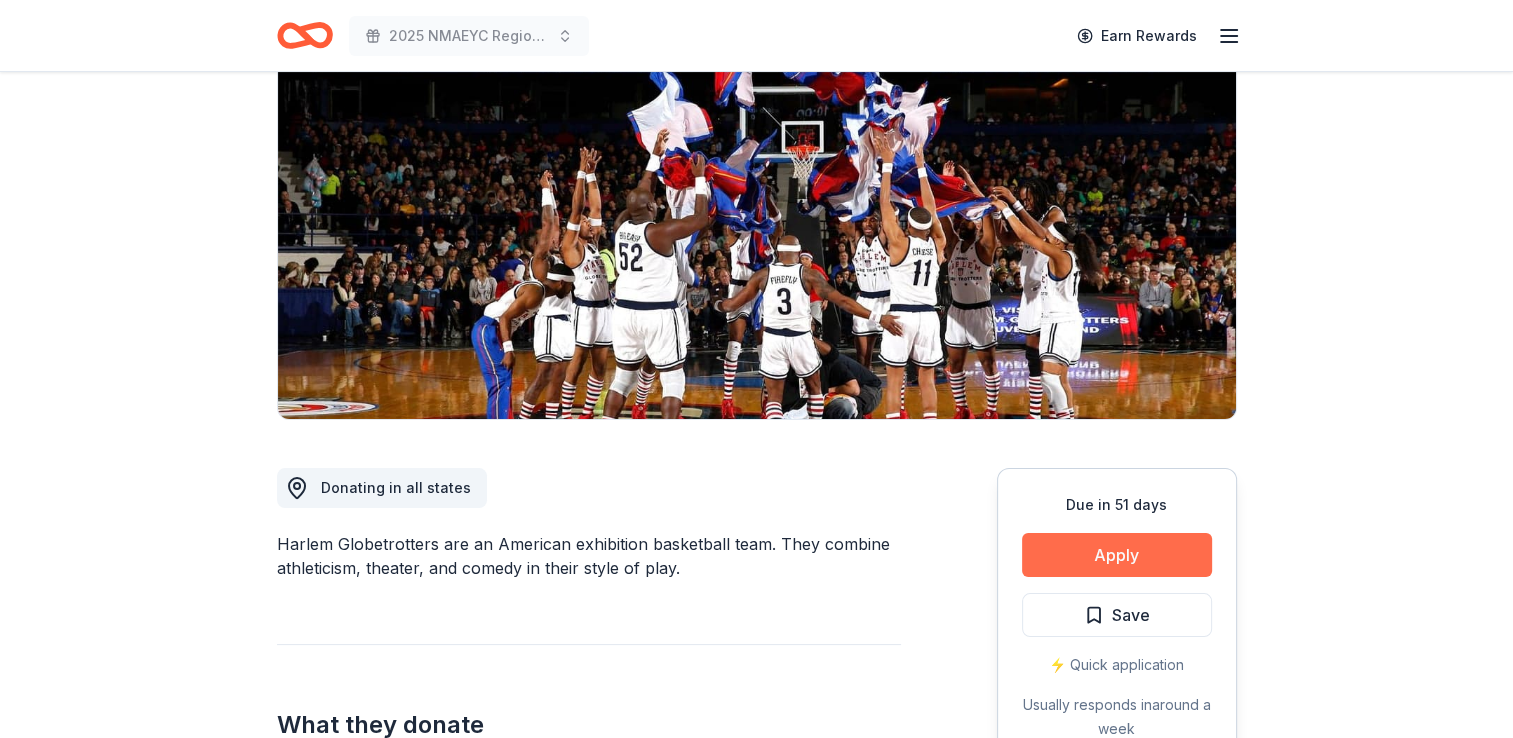 click on "Apply" at bounding box center [1117, 555] 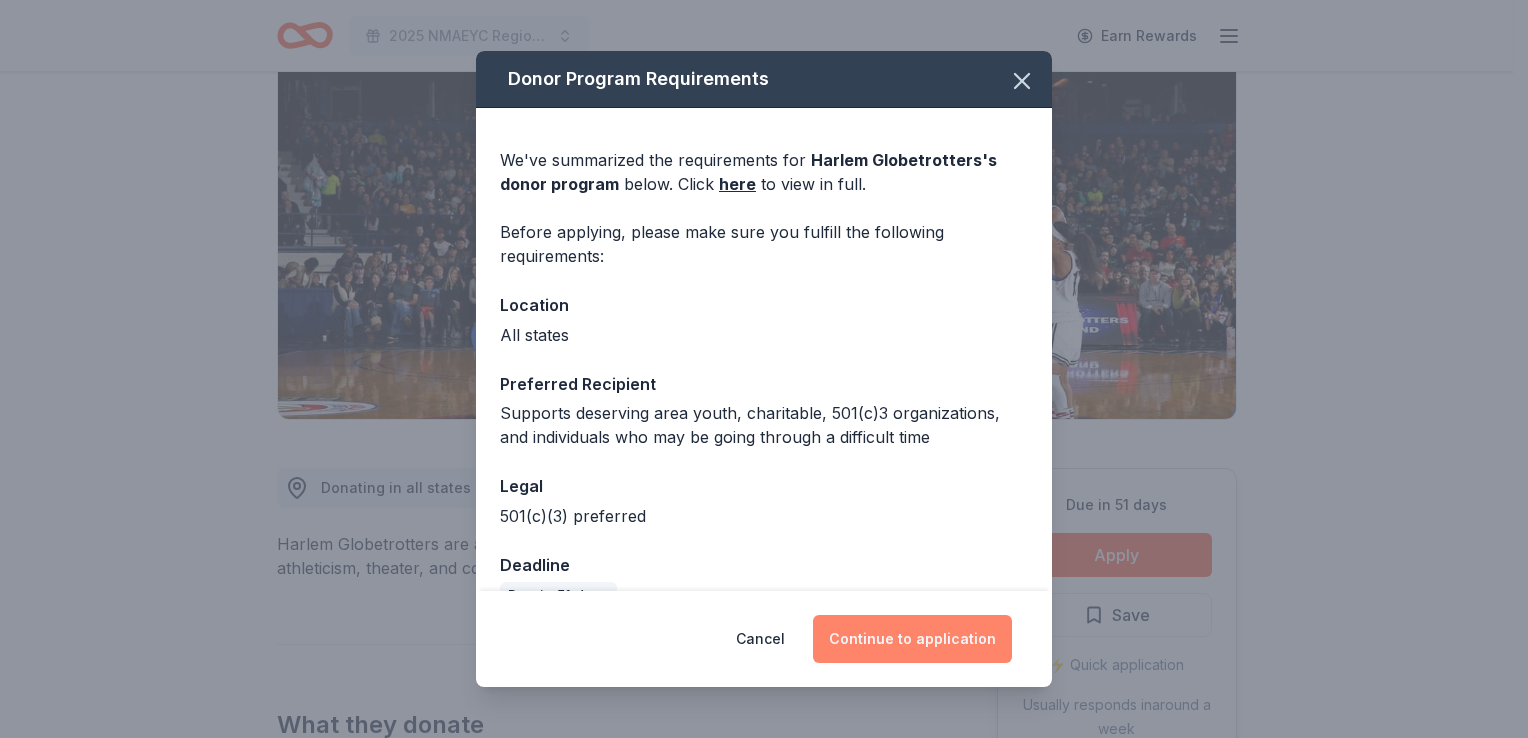 click on "Continue to application" at bounding box center [912, 639] 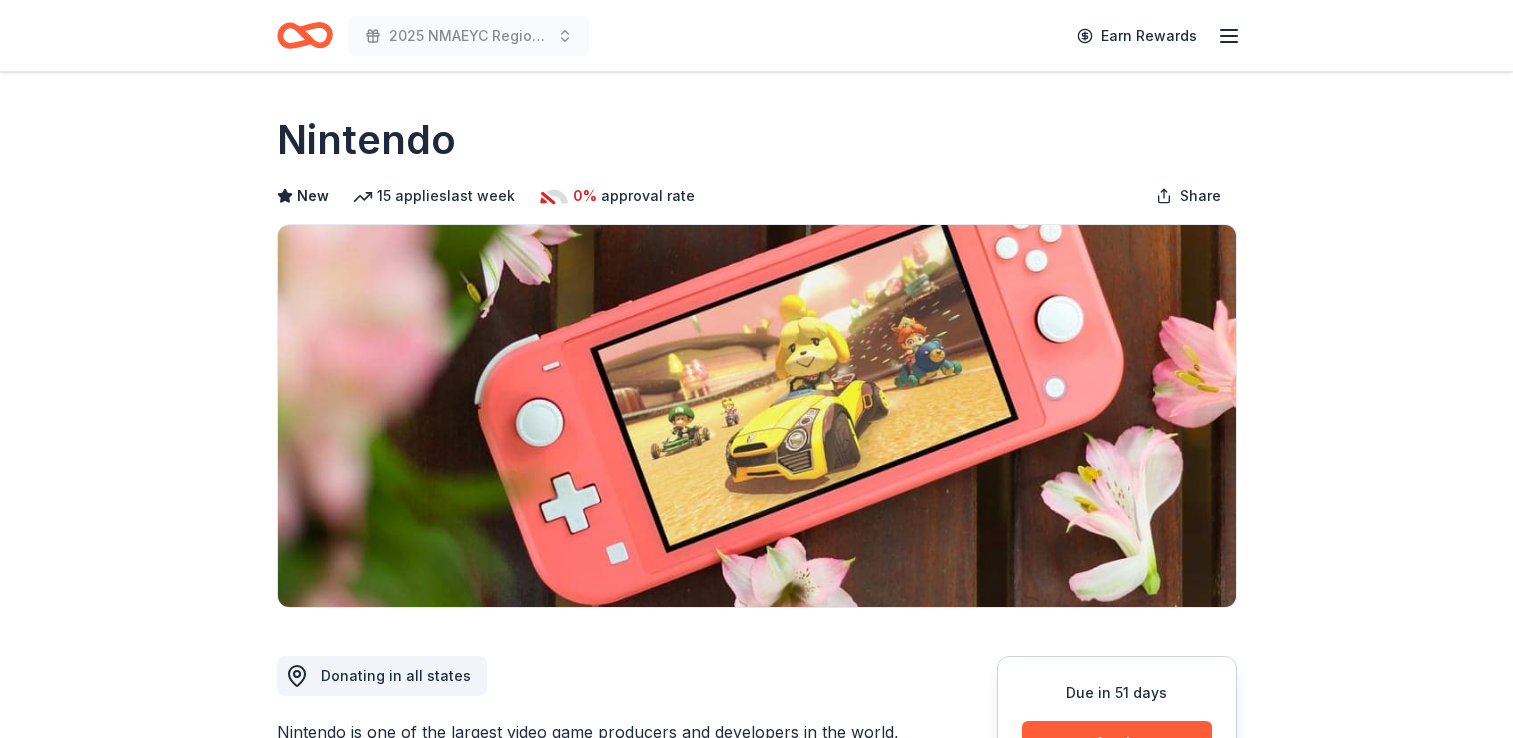 scroll, scrollTop: 0, scrollLeft: 0, axis: both 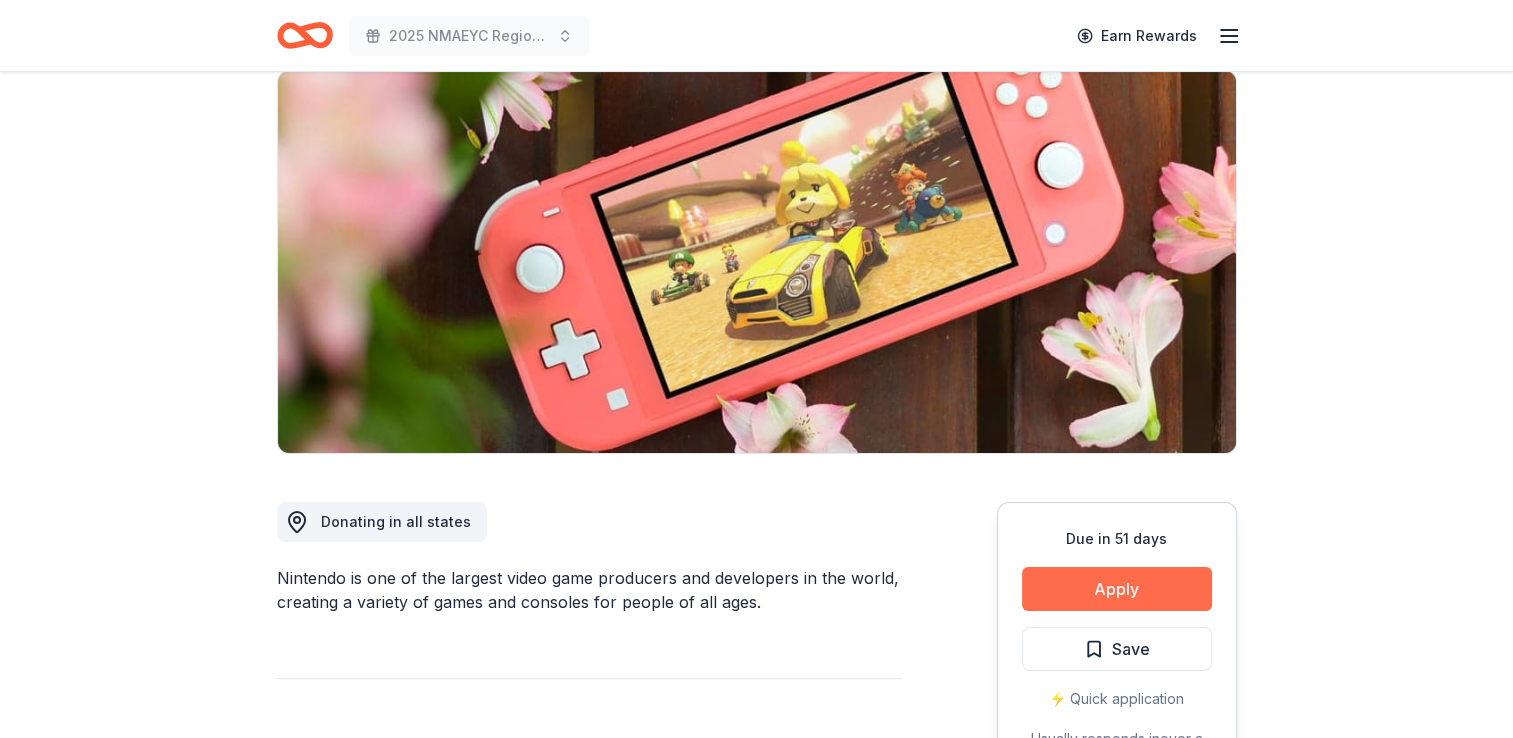 click on "Apply" at bounding box center (1117, 589) 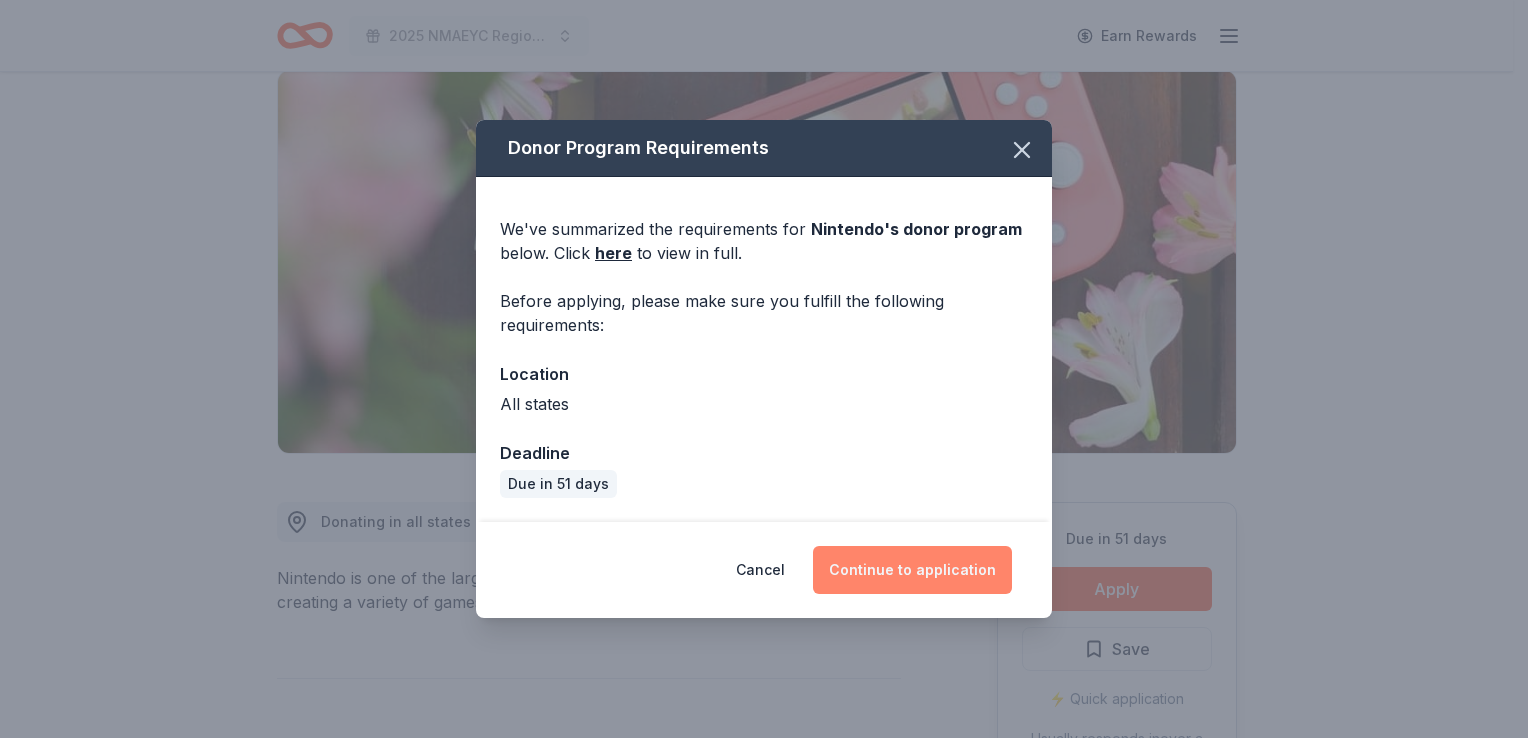 click on "Continue to application" at bounding box center (912, 570) 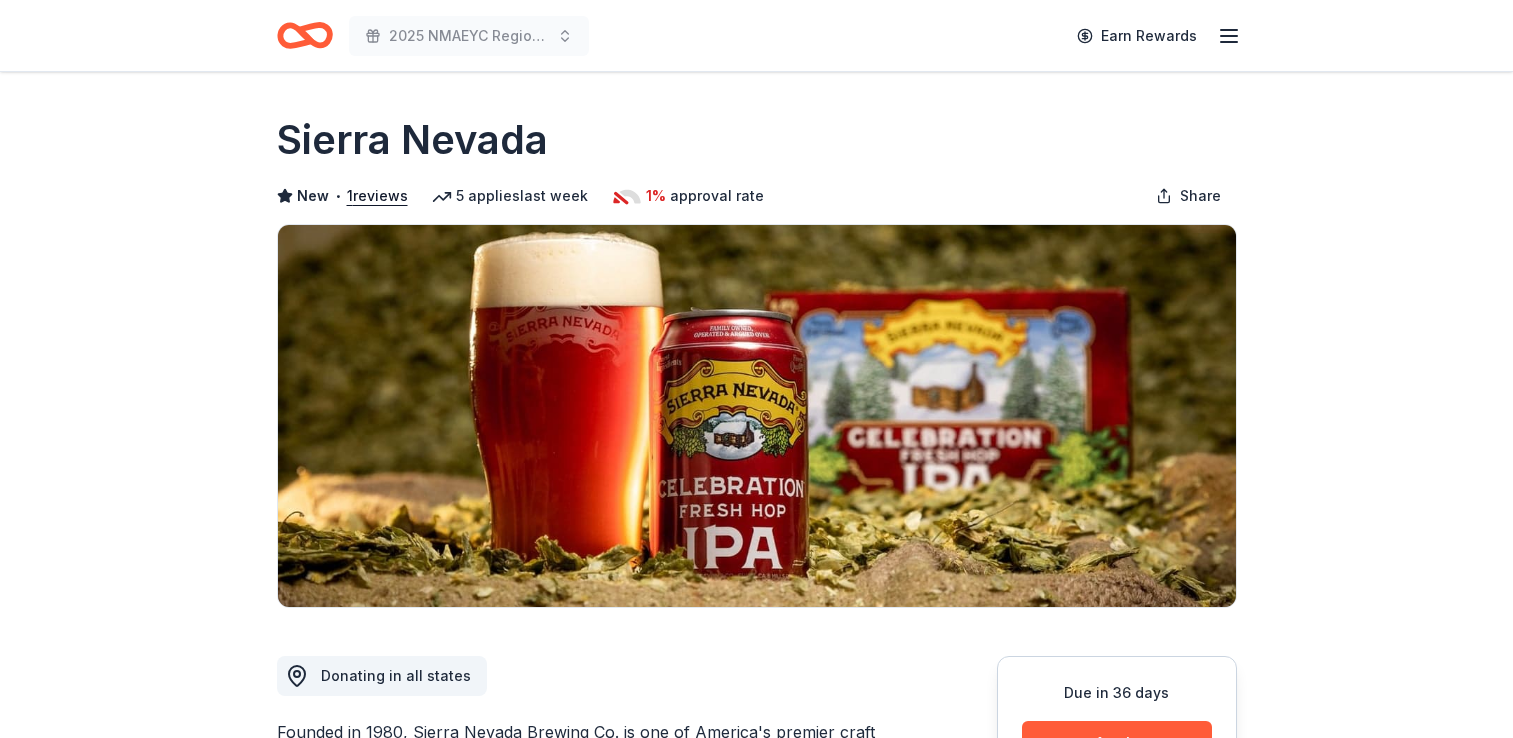 scroll, scrollTop: 0, scrollLeft: 0, axis: both 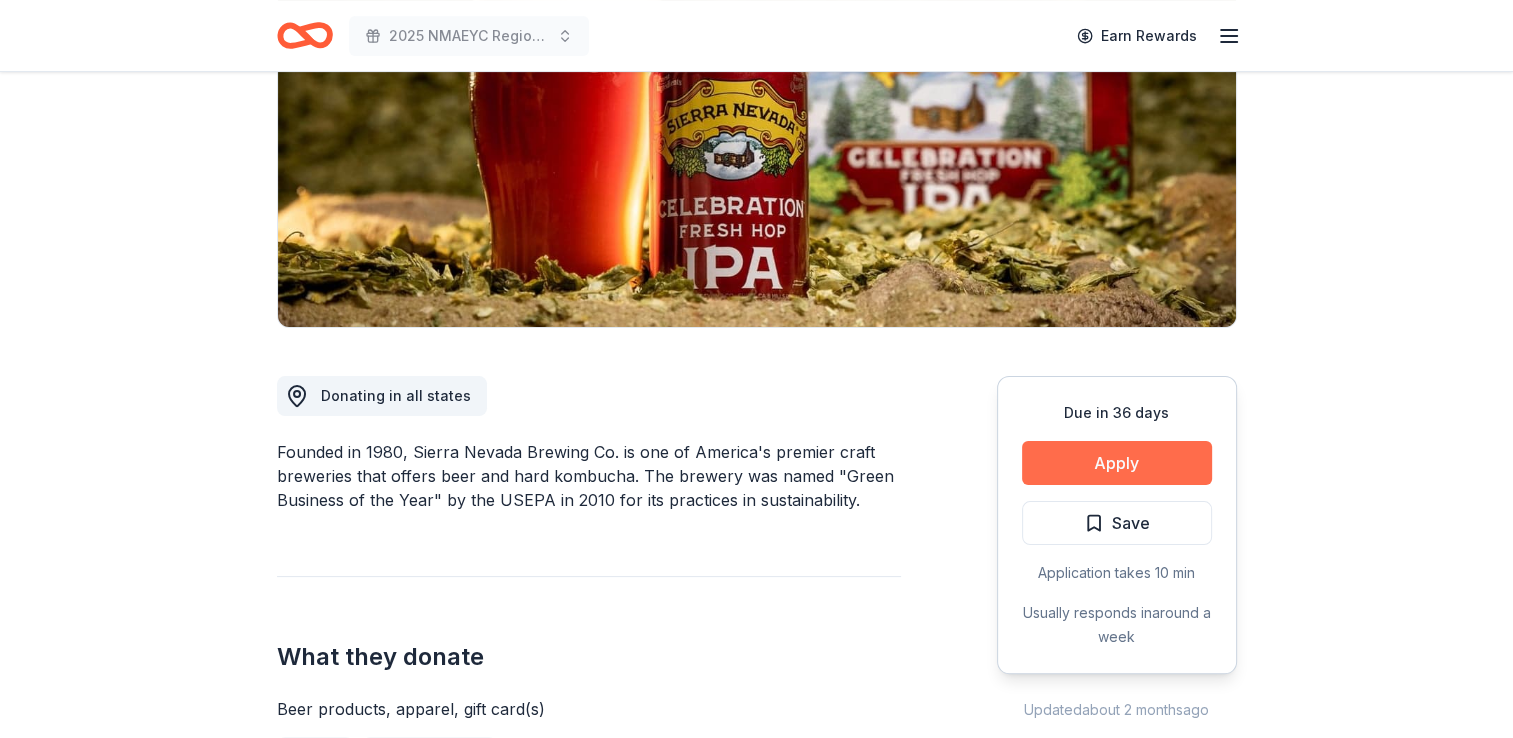 click on "Apply" at bounding box center (1117, 463) 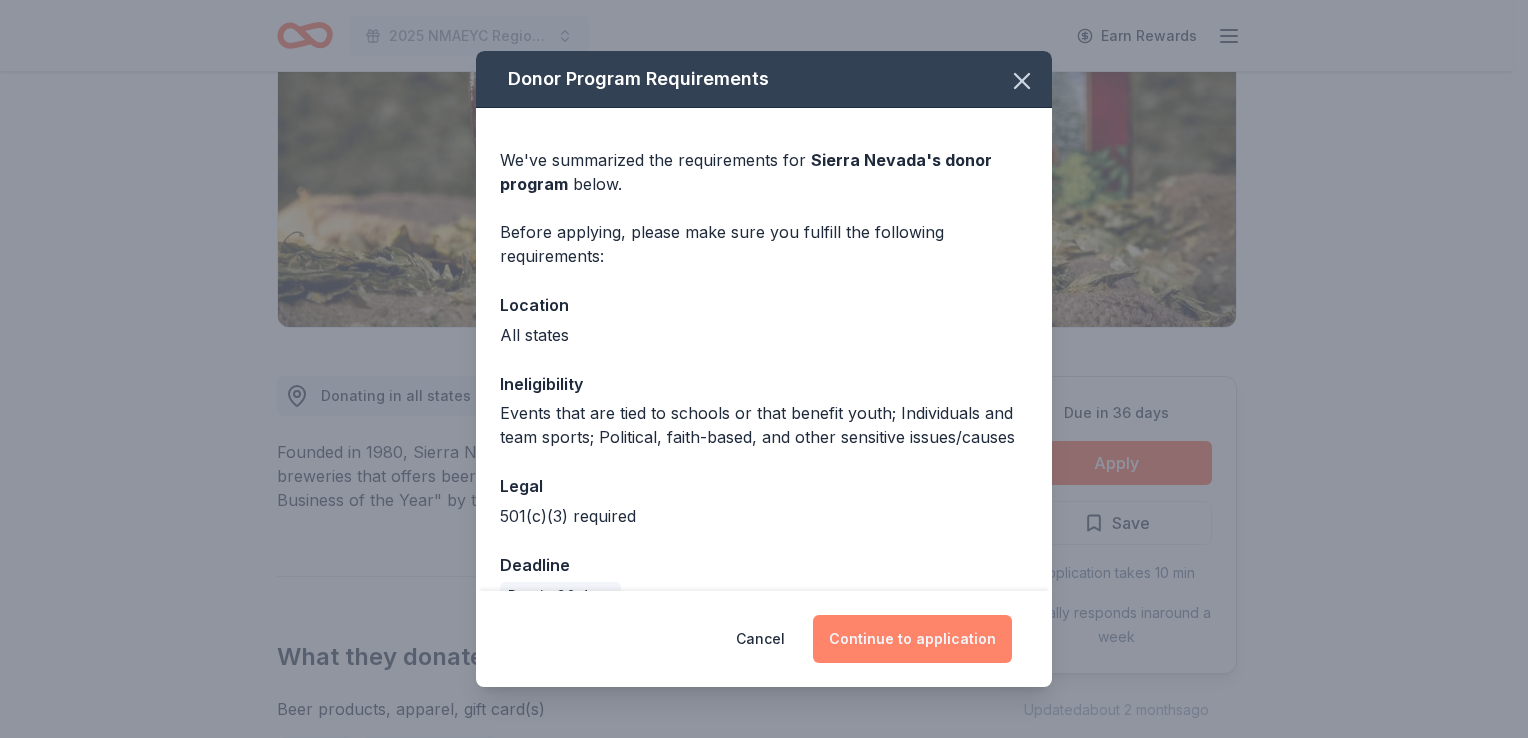 click on "Continue to application" at bounding box center (912, 639) 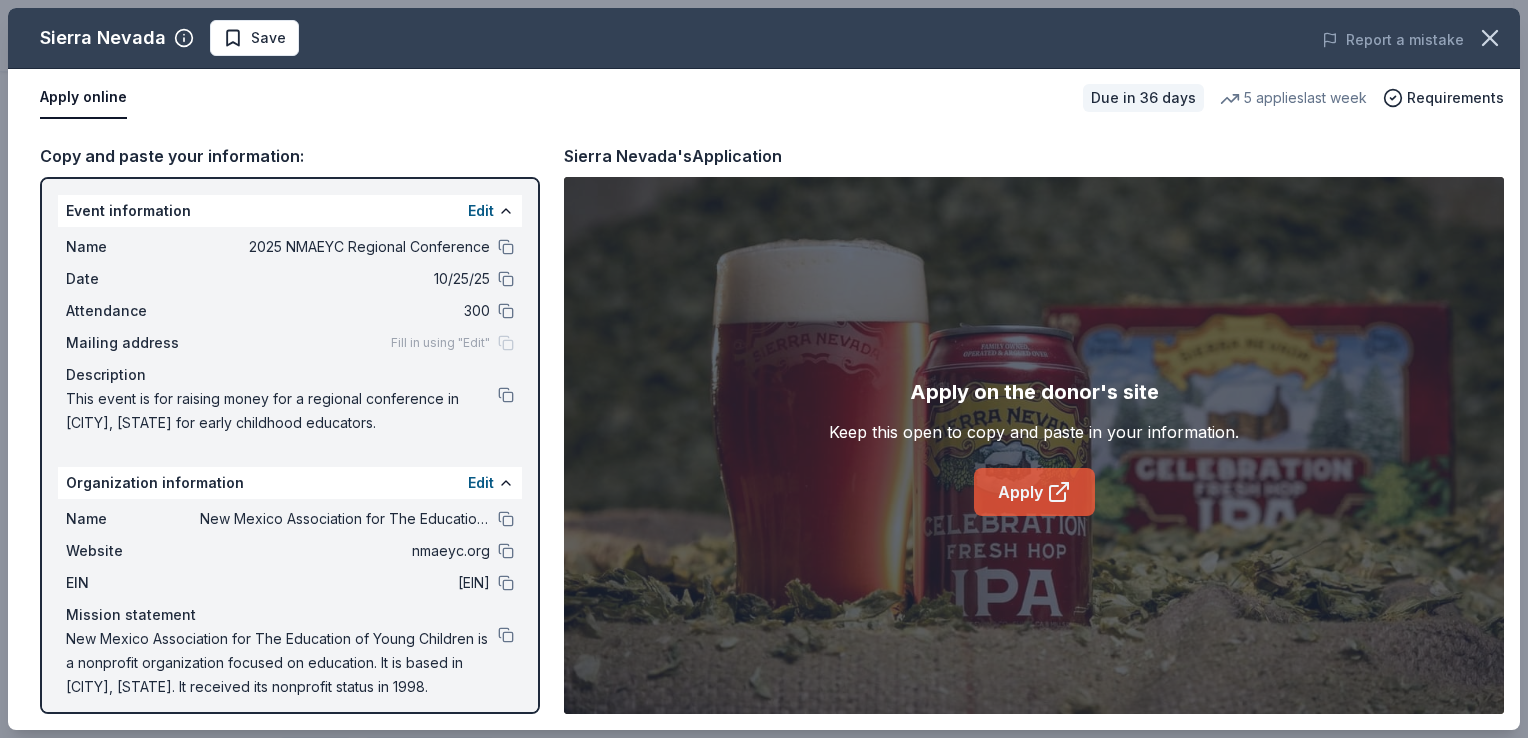 click on "Apply" at bounding box center [1034, 492] 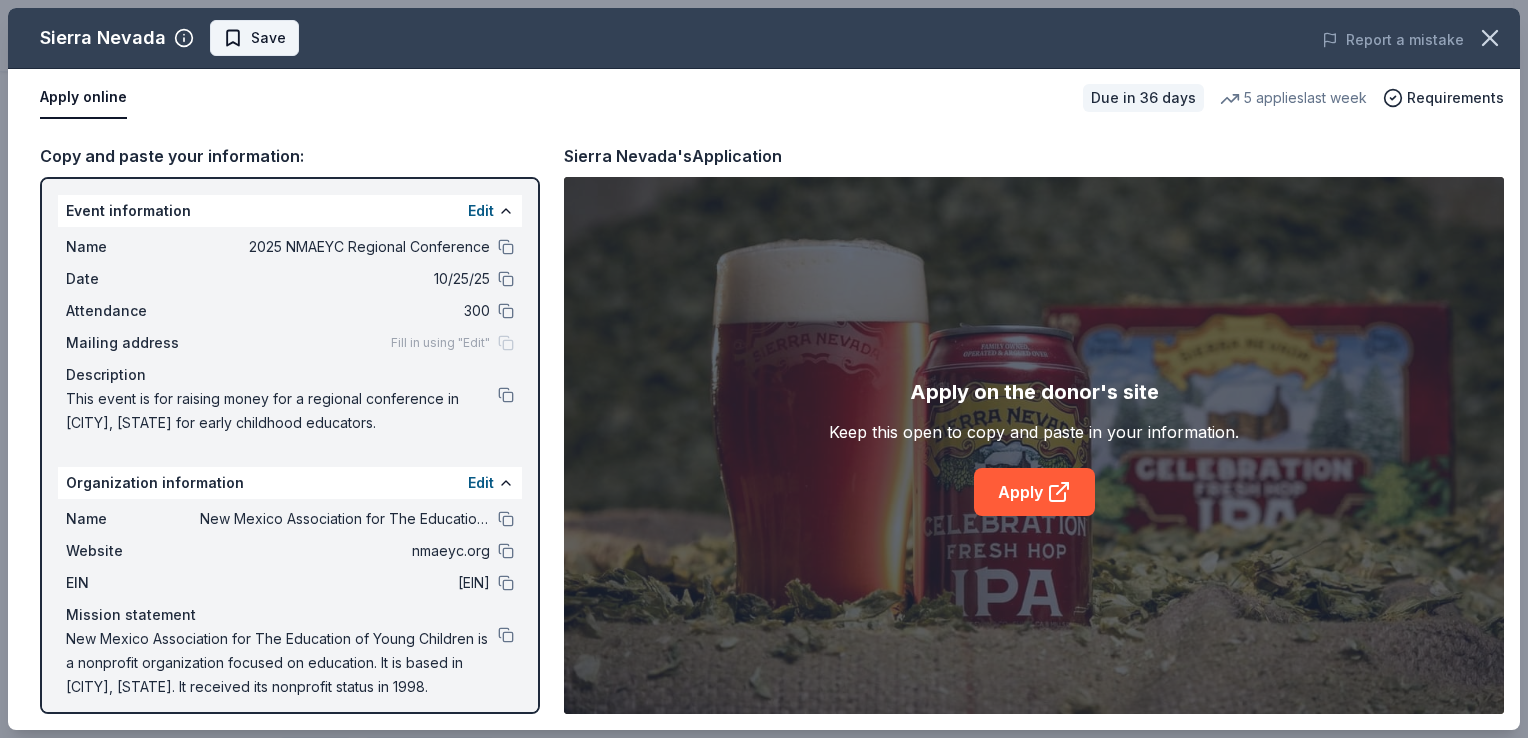 click on "Save" at bounding box center (254, 38) 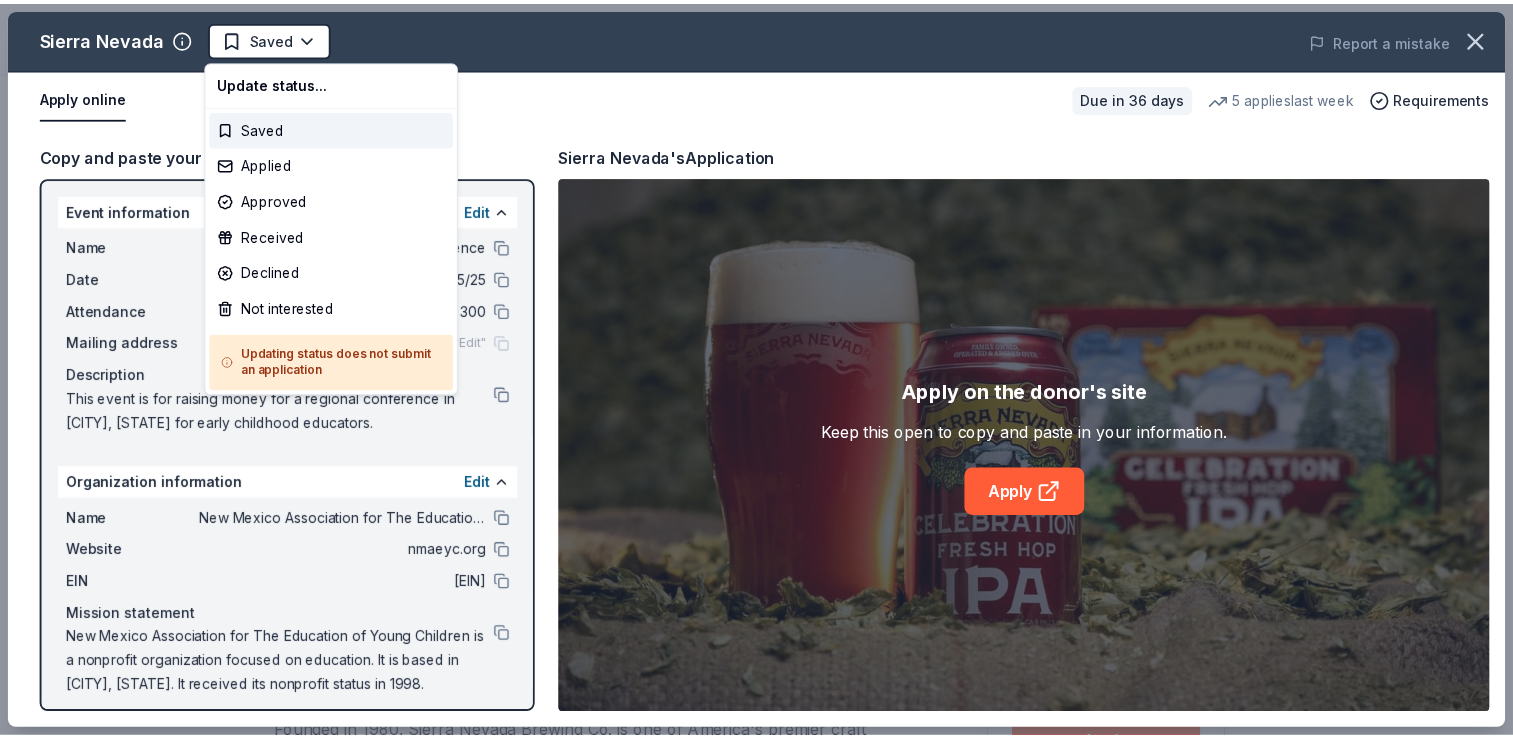 scroll, scrollTop: 0, scrollLeft: 0, axis: both 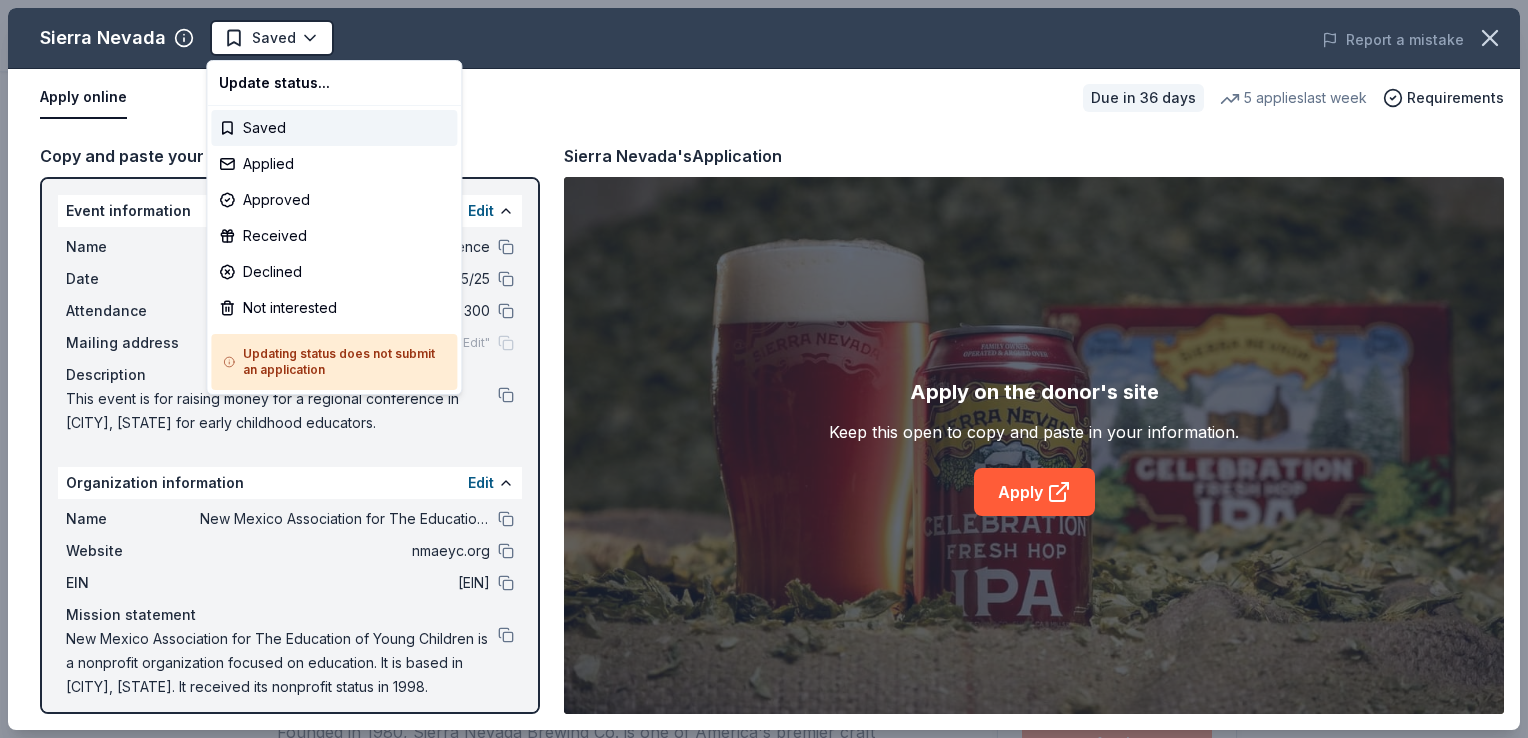 click on "[YEAR] NMAEYC Regional Conference Saved Apply Due in 36 days Share Sierra Nevada New • 1  reviews 5   applies  last week 1% approval rate Share Donating in all states Founded in 1980, Sierra Nevada Brewing Co. is one of America's premier craft breweries that offers beer and hard kombucha. The brewery was named "Green Business of the Year" by the USEPA in 2010 for its practices in sustainability. What they donate Beer products, apparel, gift card(s) Alcohol Auction & raffle Donation is small & easy to send to guests Who they donate to  Preferred 501(c)(3) required  Ineligible Events that are tied to schools or that benefit youth; Individuals and team sports; Political, faith-based, and other sensitive issues/causes Schools Individuals Sports Teams Political Religious 1% approval rate 1 % approved 65 % declined 34 % no response Sierra Nevada is  a selective donor :  be sure to spend extra time on this application if you want a donation. We ' re collecting data on   donation value ; check back soon. Apply Saved" at bounding box center (764, 369) 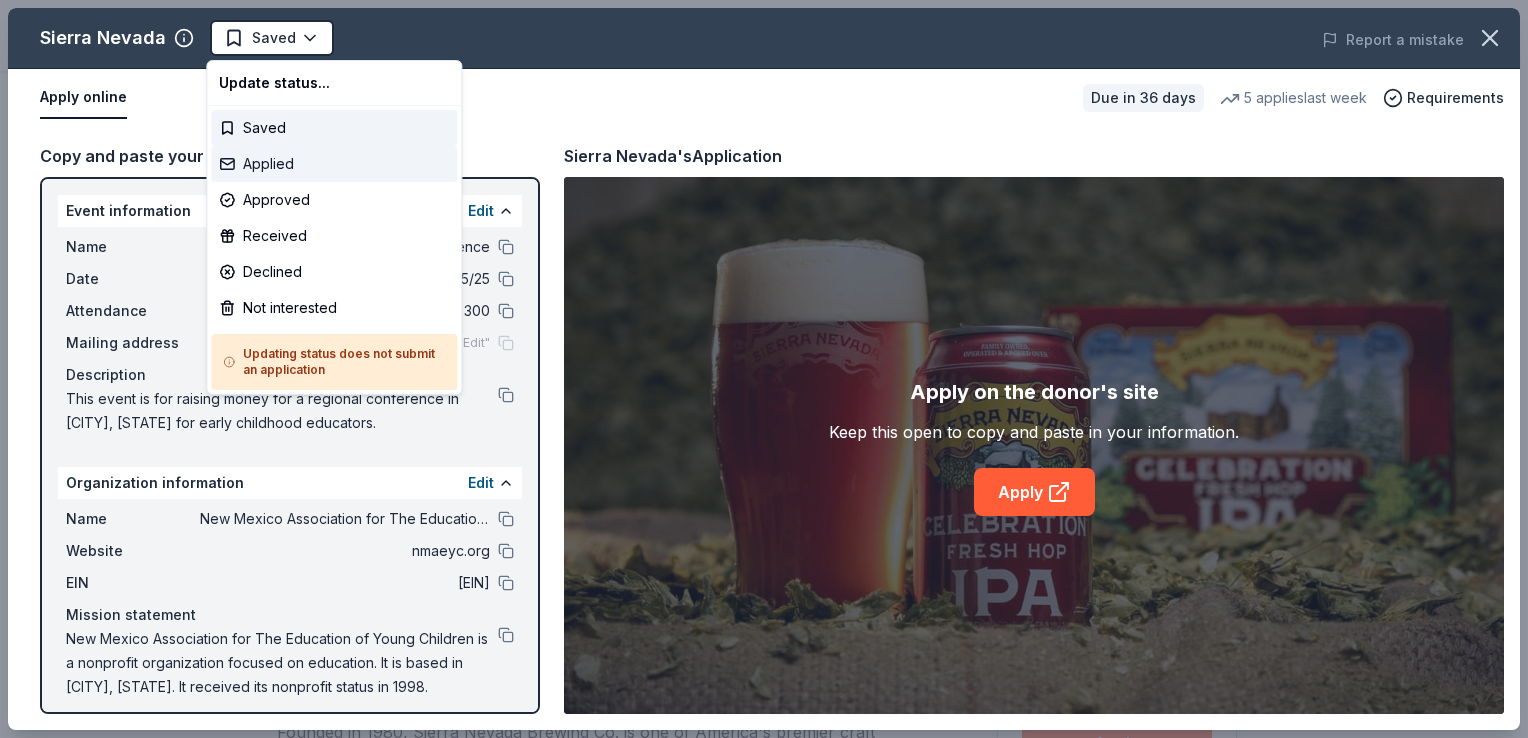 click on "Applied" at bounding box center [334, 164] 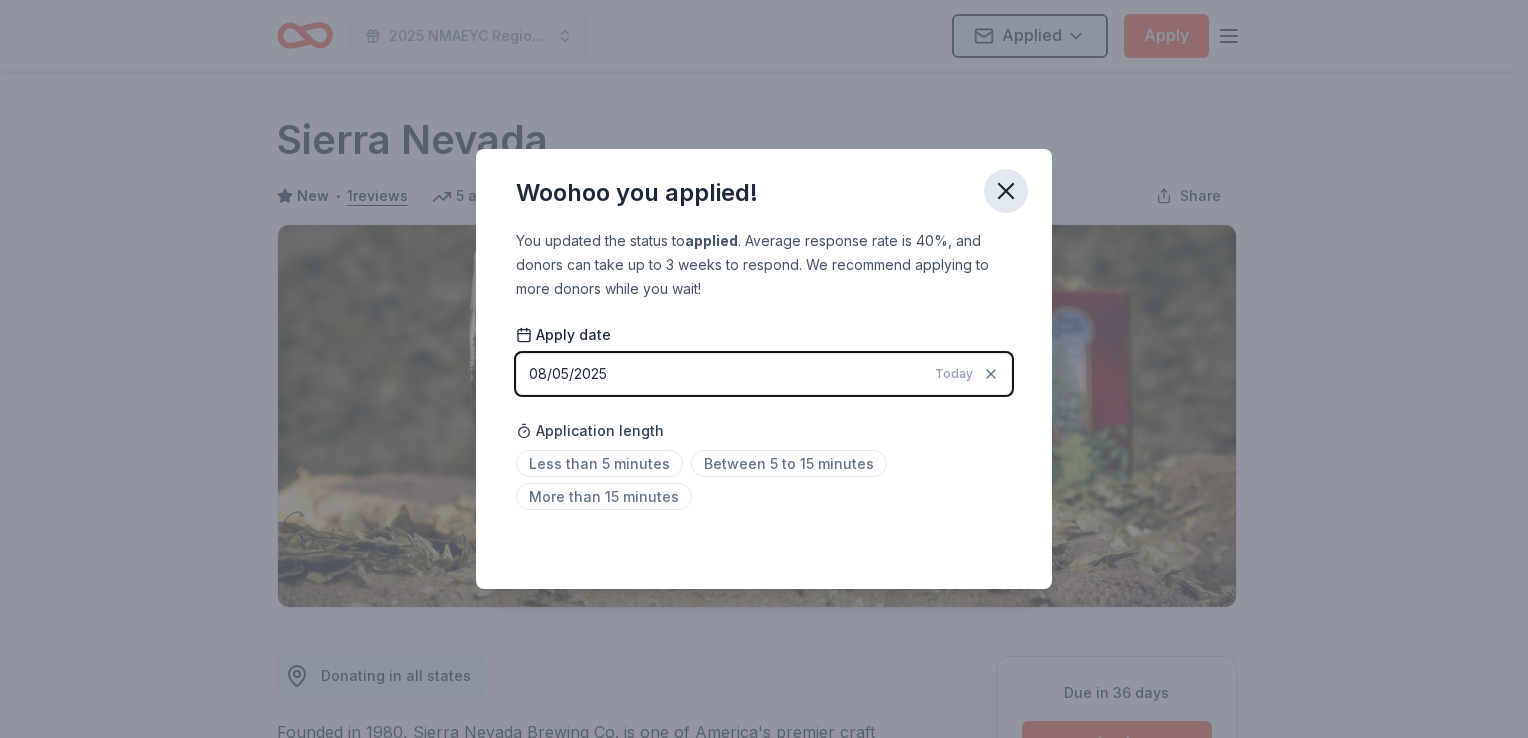 click 